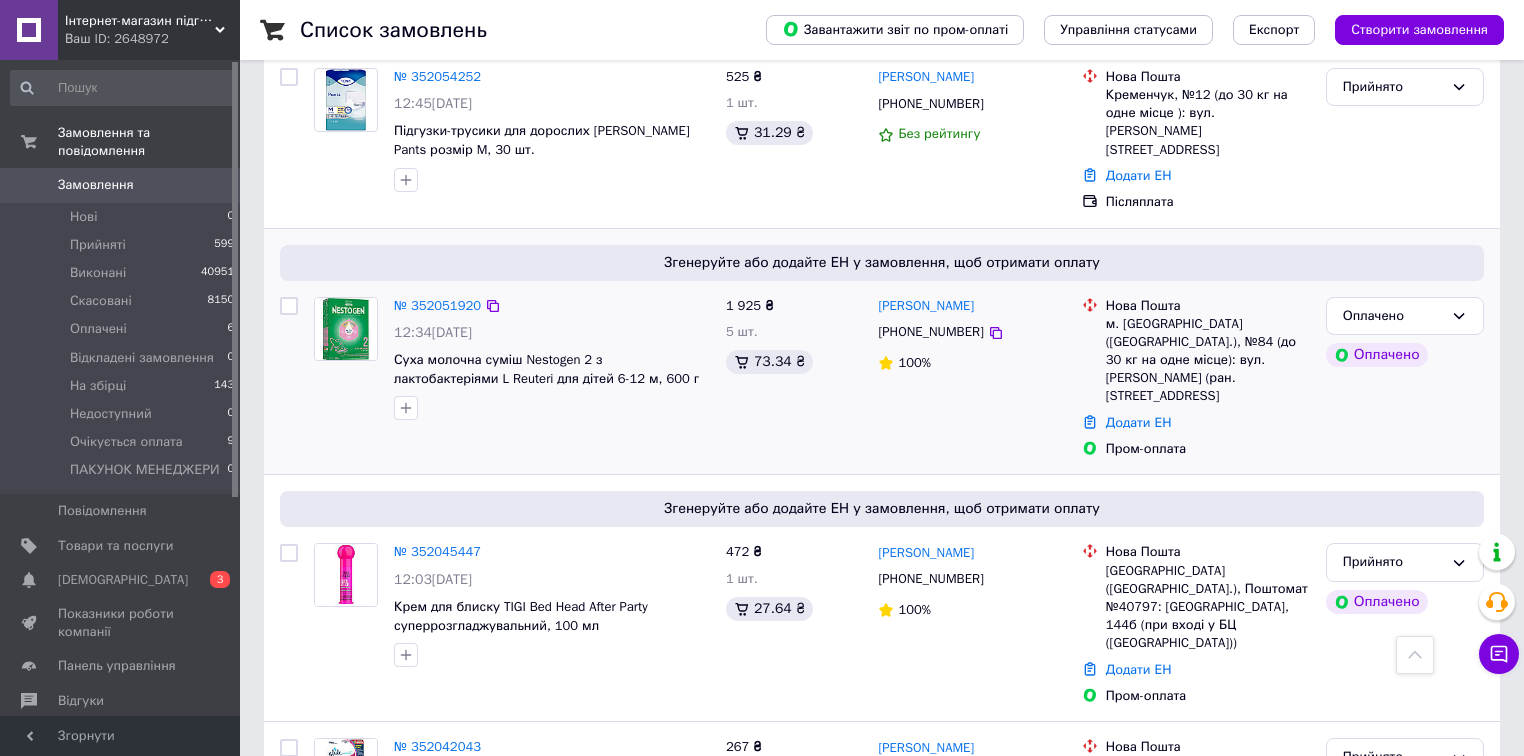 scroll, scrollTop: 1920, scrollLeft: 0, axis: vertical 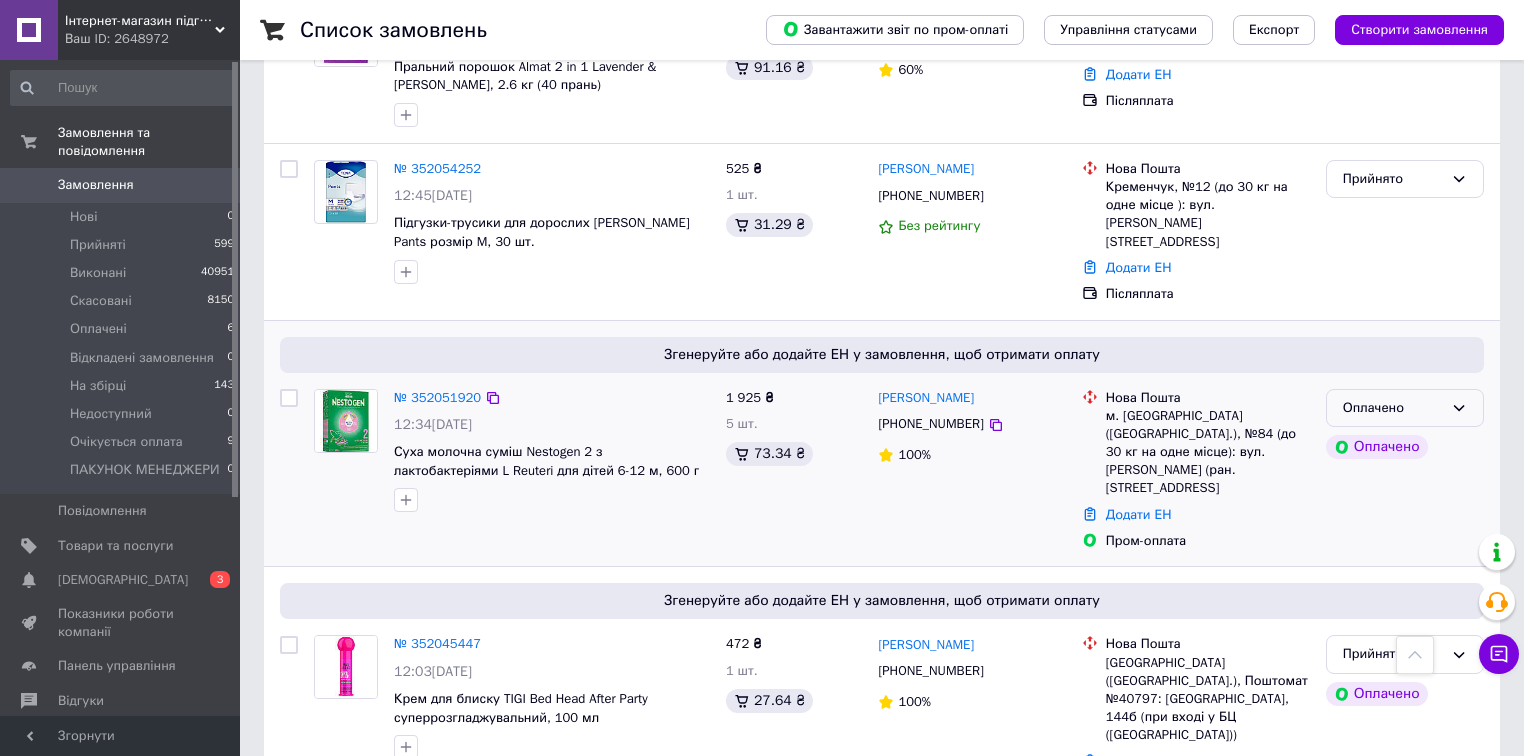 click on "Оплачено" at bounding box center (1393, 408) 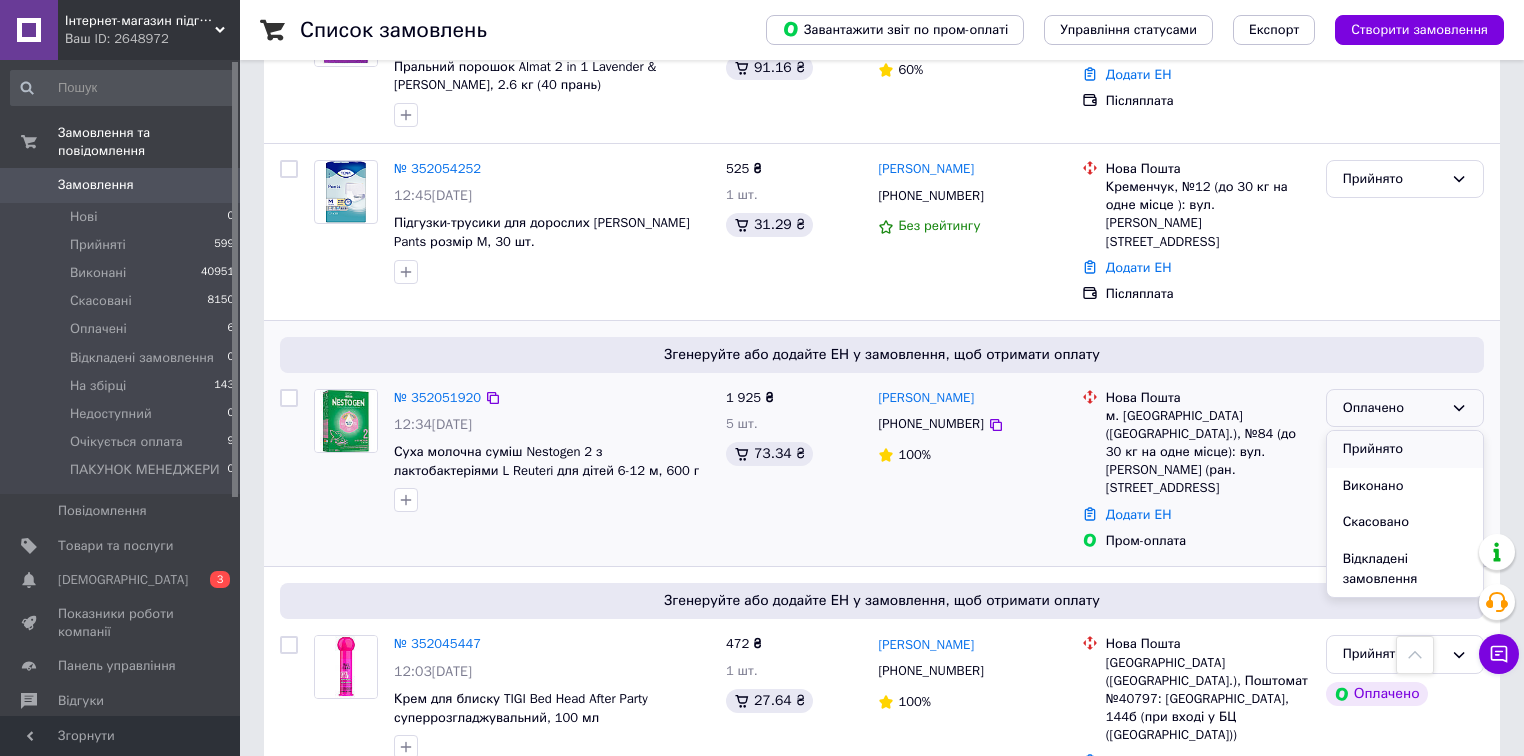 click on "Прийнято" at bounding box center [1405, 449] 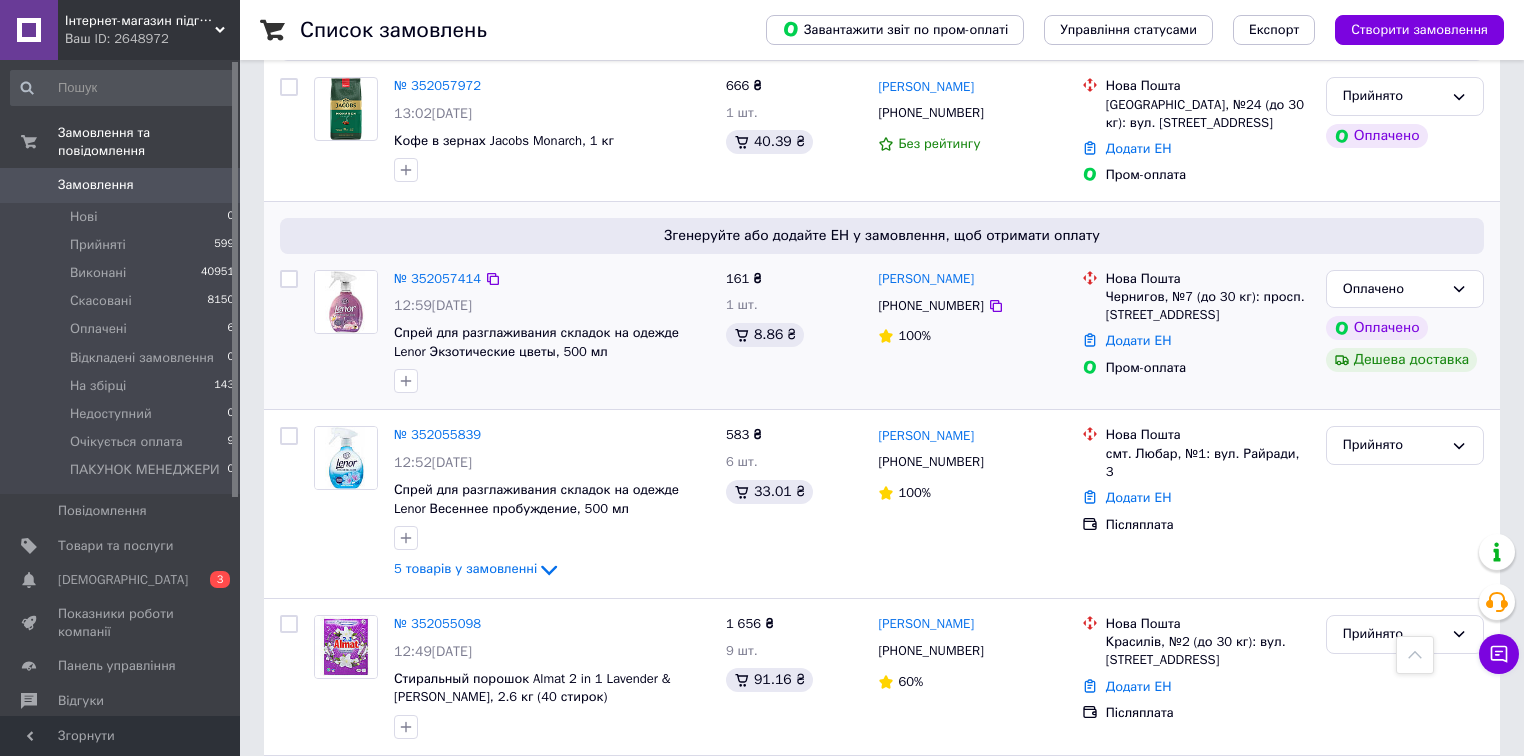 scroll, scrollTop: 1280, scrollLeft: 0, axis: vertical 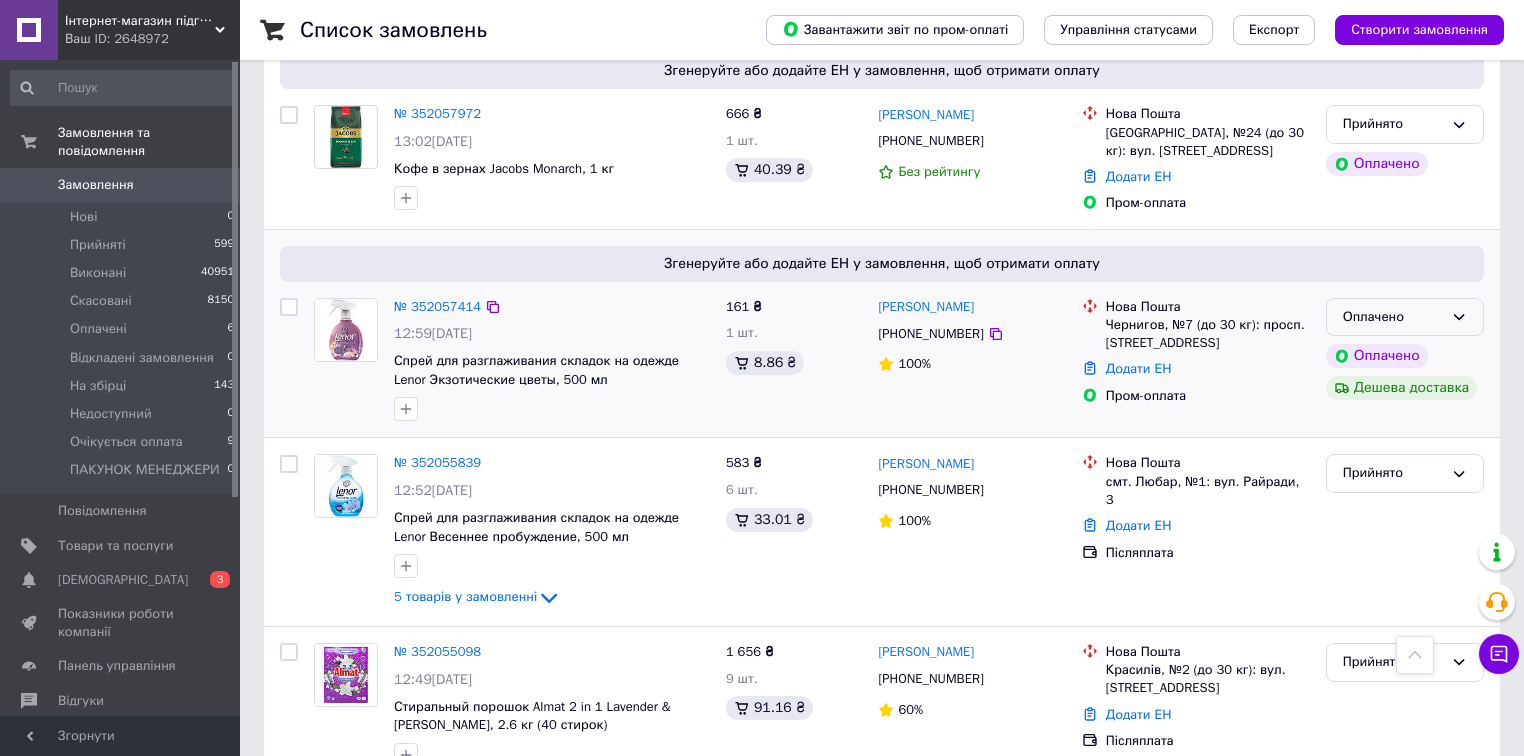 click 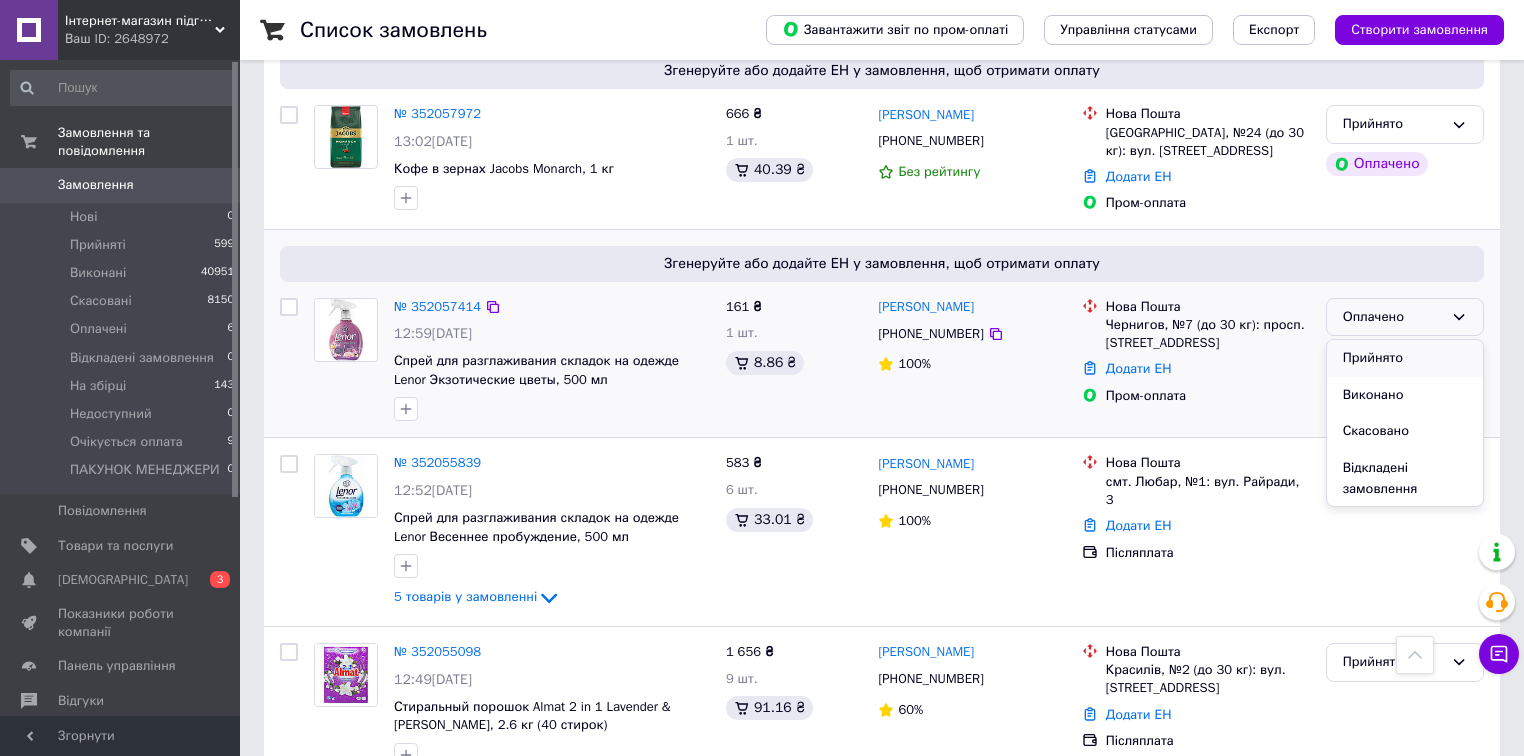 click on "Прийнято" at bounding box center [1405, 358] 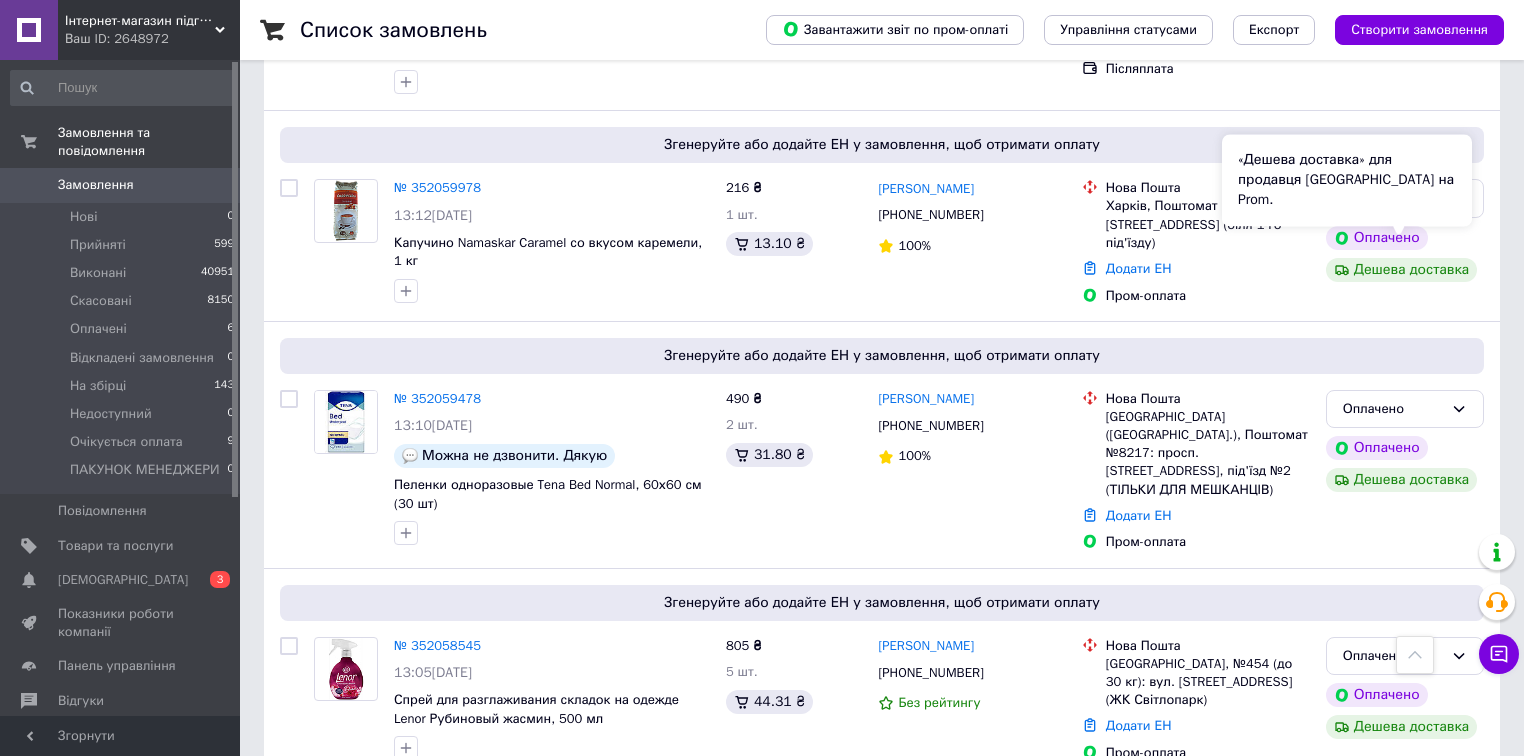 scroll, scrollTop: 480, scrollLeft: 0, axis: vertical 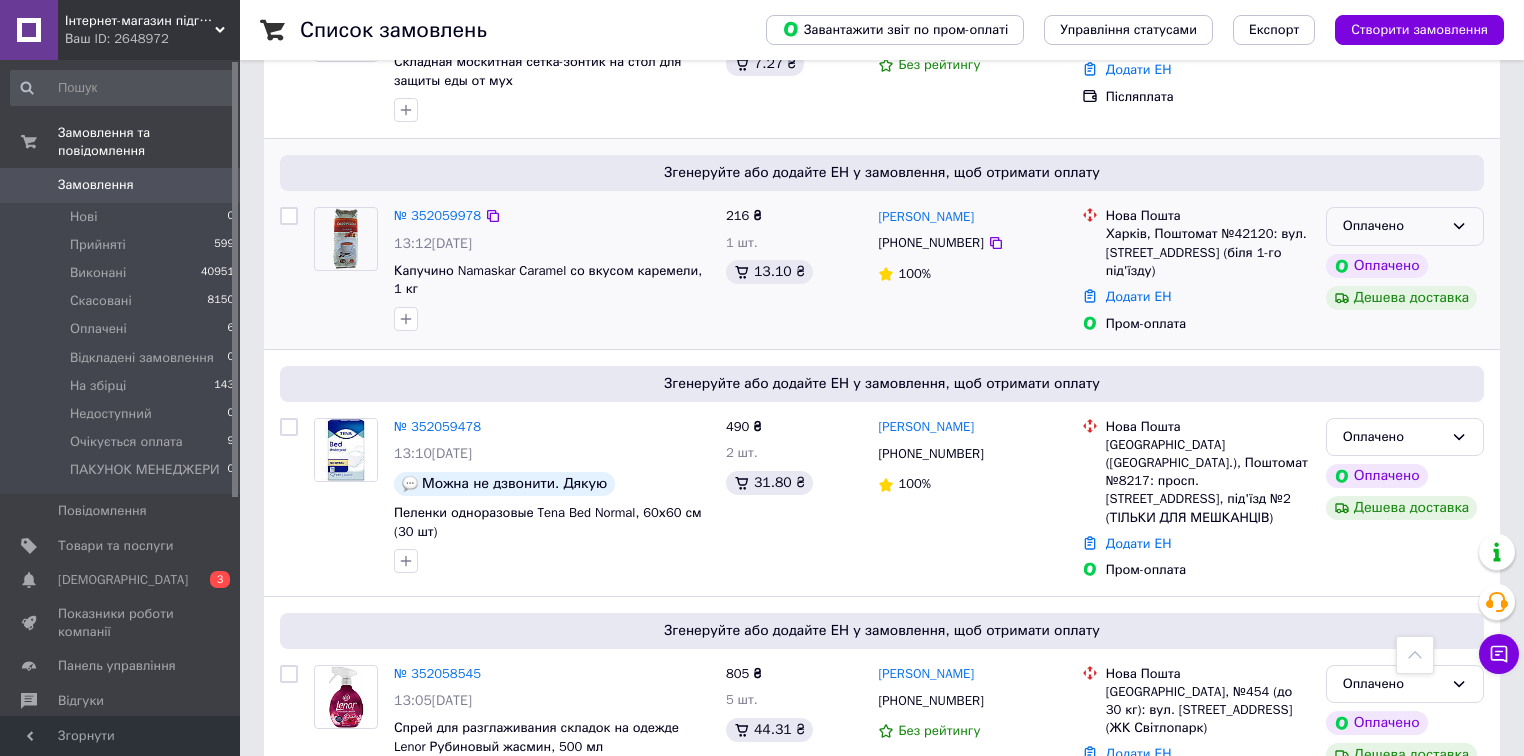 drag, startPoint x: 1462, startPoint y: 200, endPoint x: 1456, endPoint y: 212, distance: 13.416408 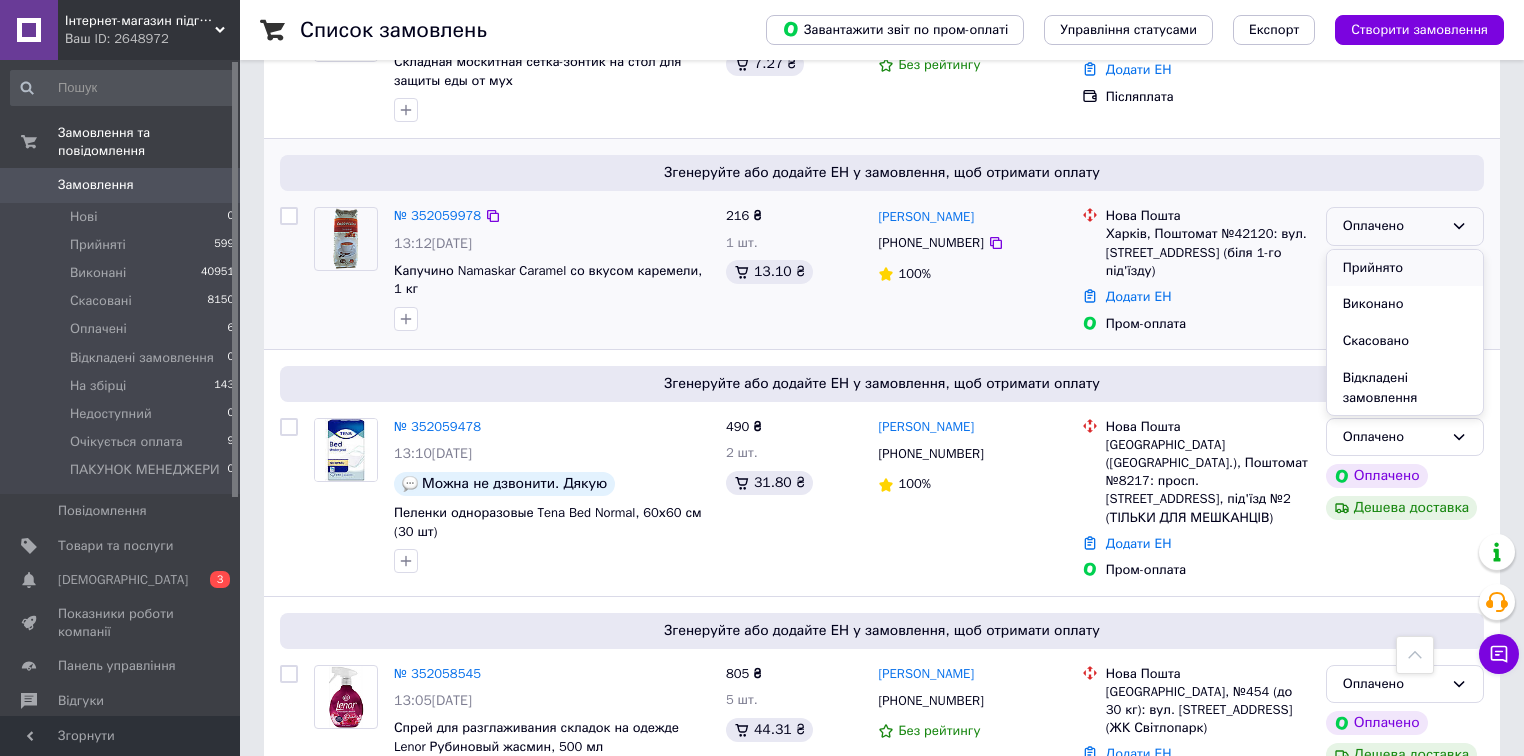 click on "Прийнято" at bounding box center (1405, 268) 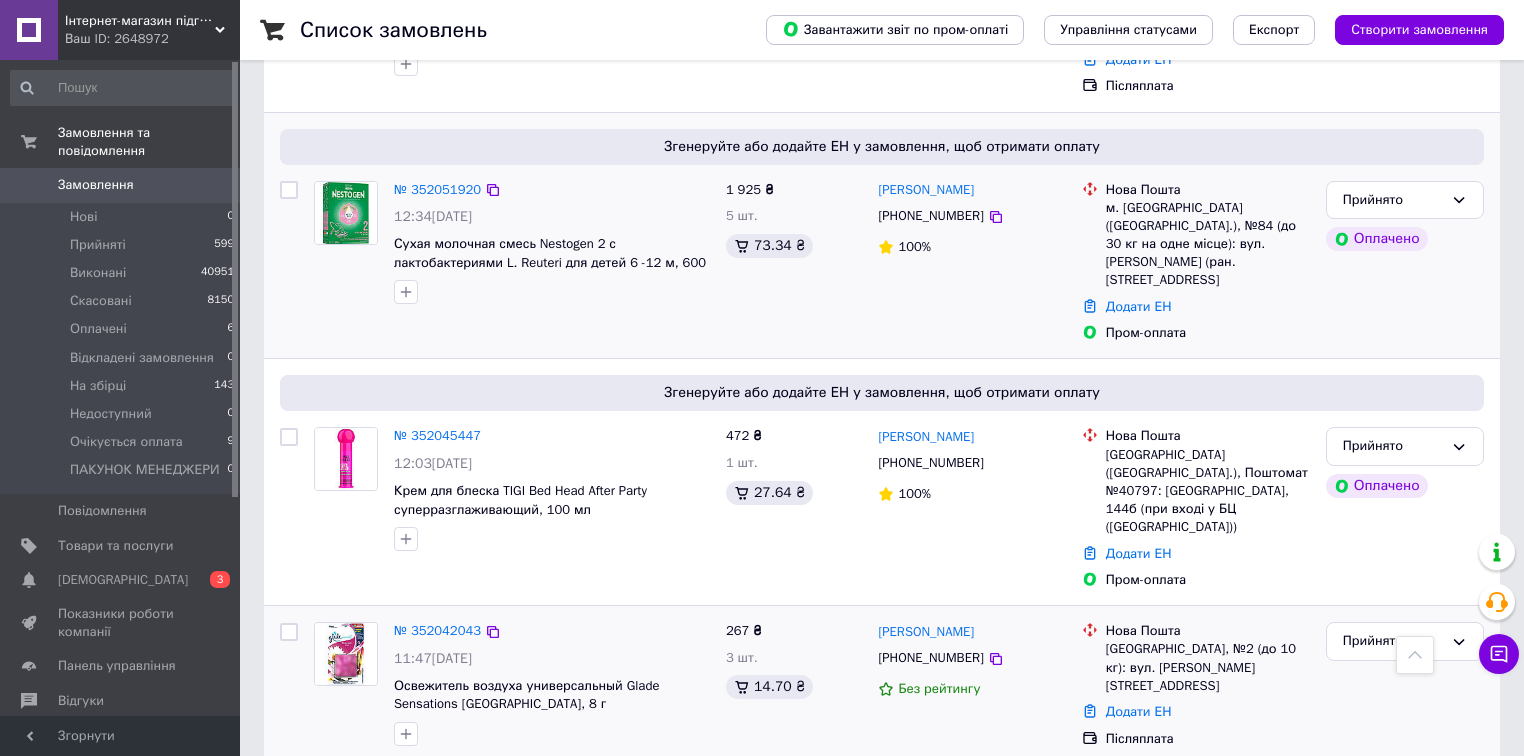 scroll, scrollTop: 2080, scrollLeft: 0, axis: vertical 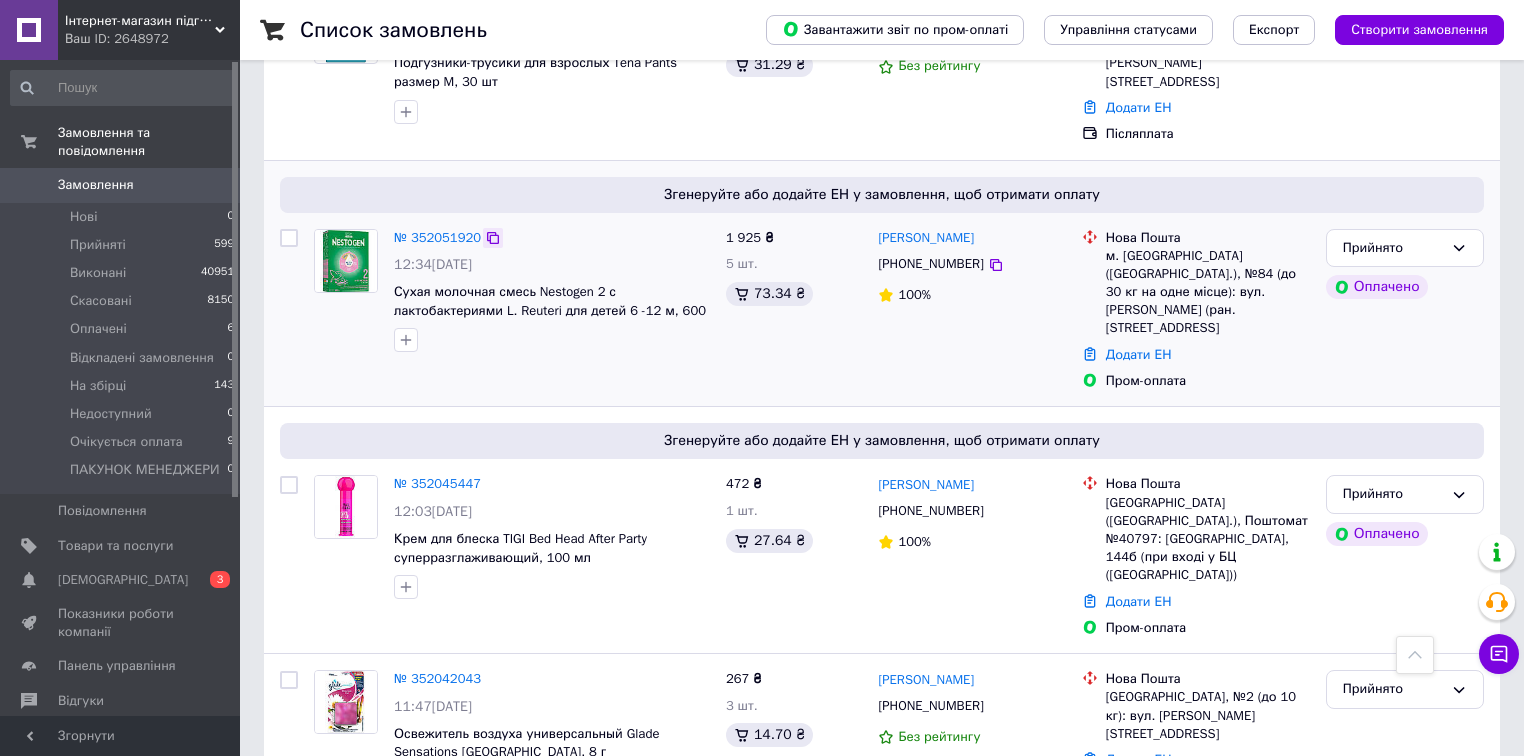 click 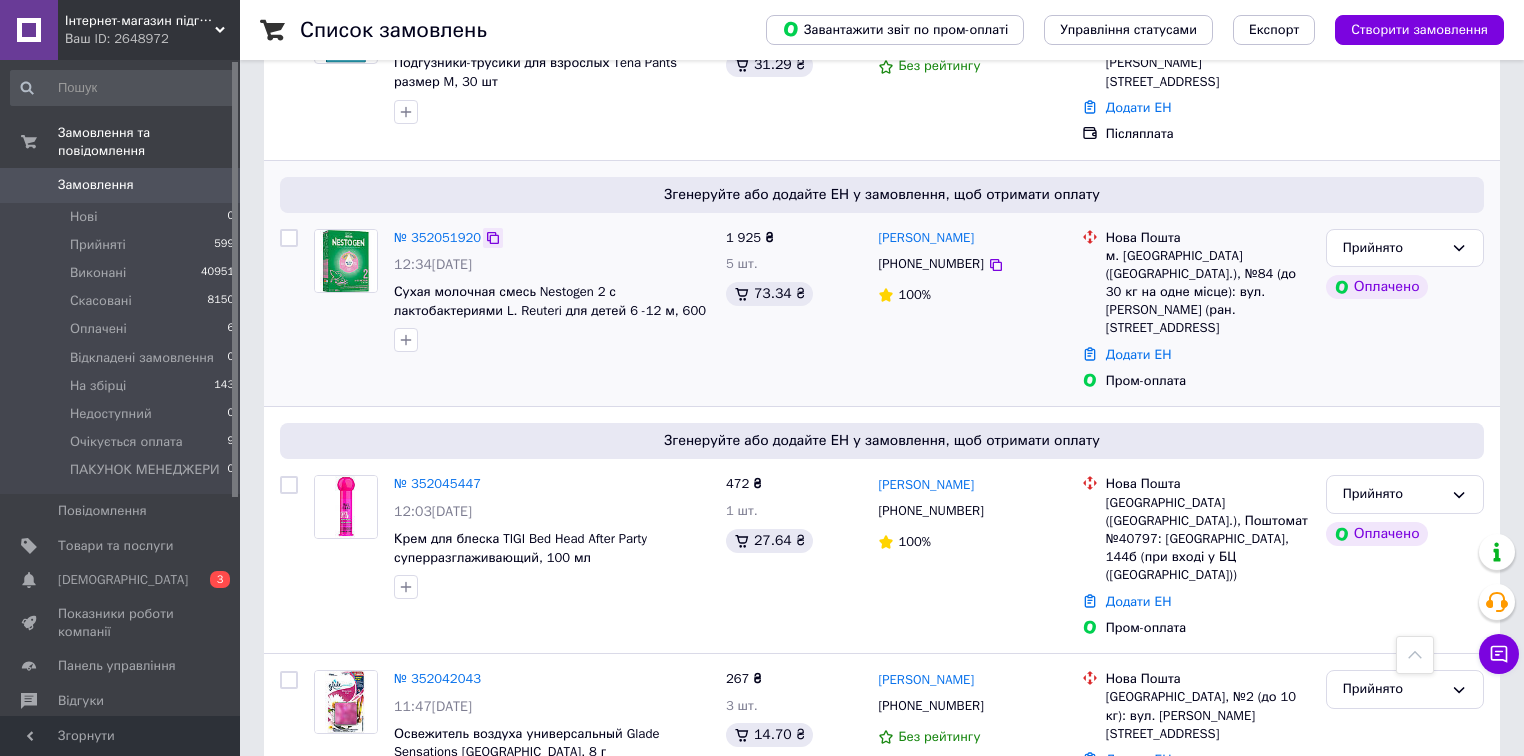 click 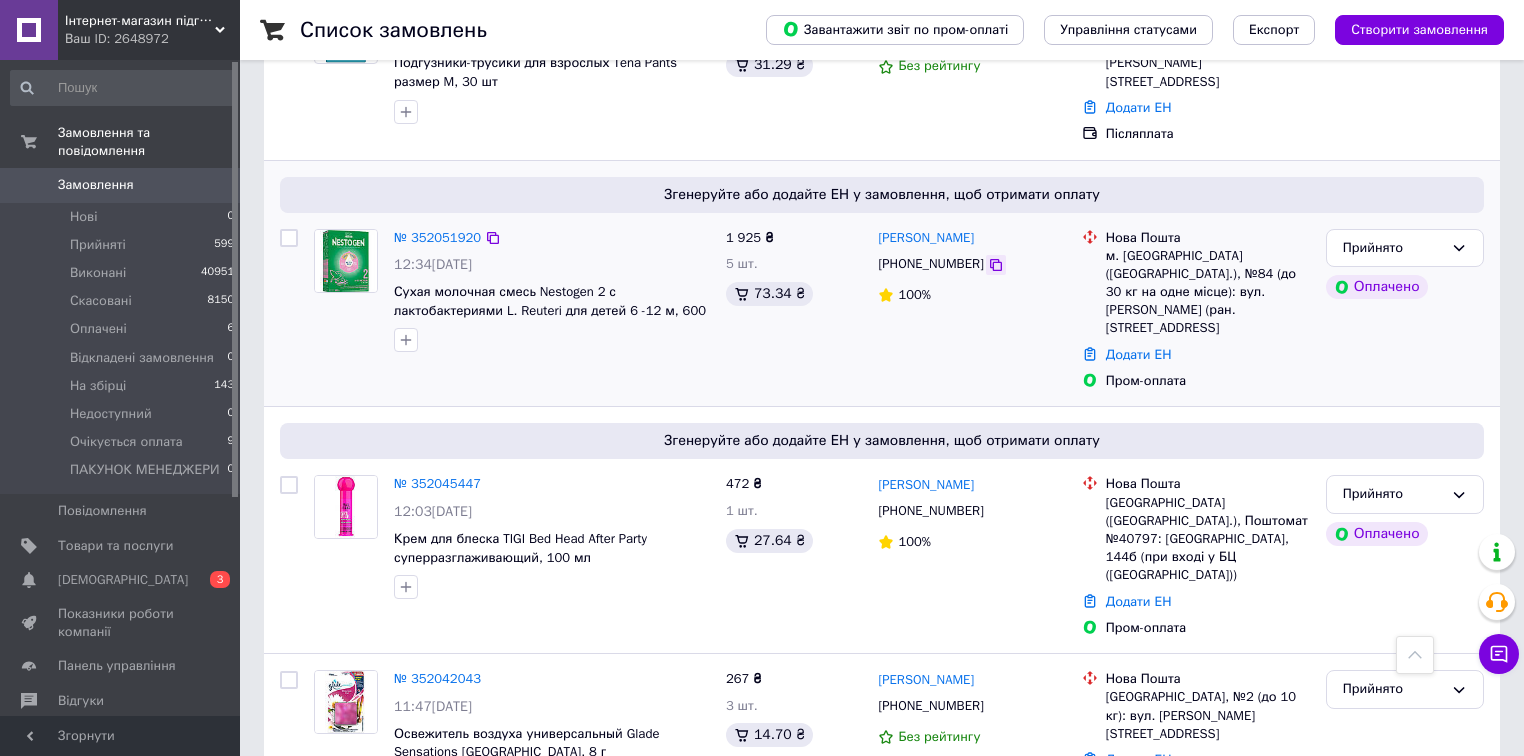 click 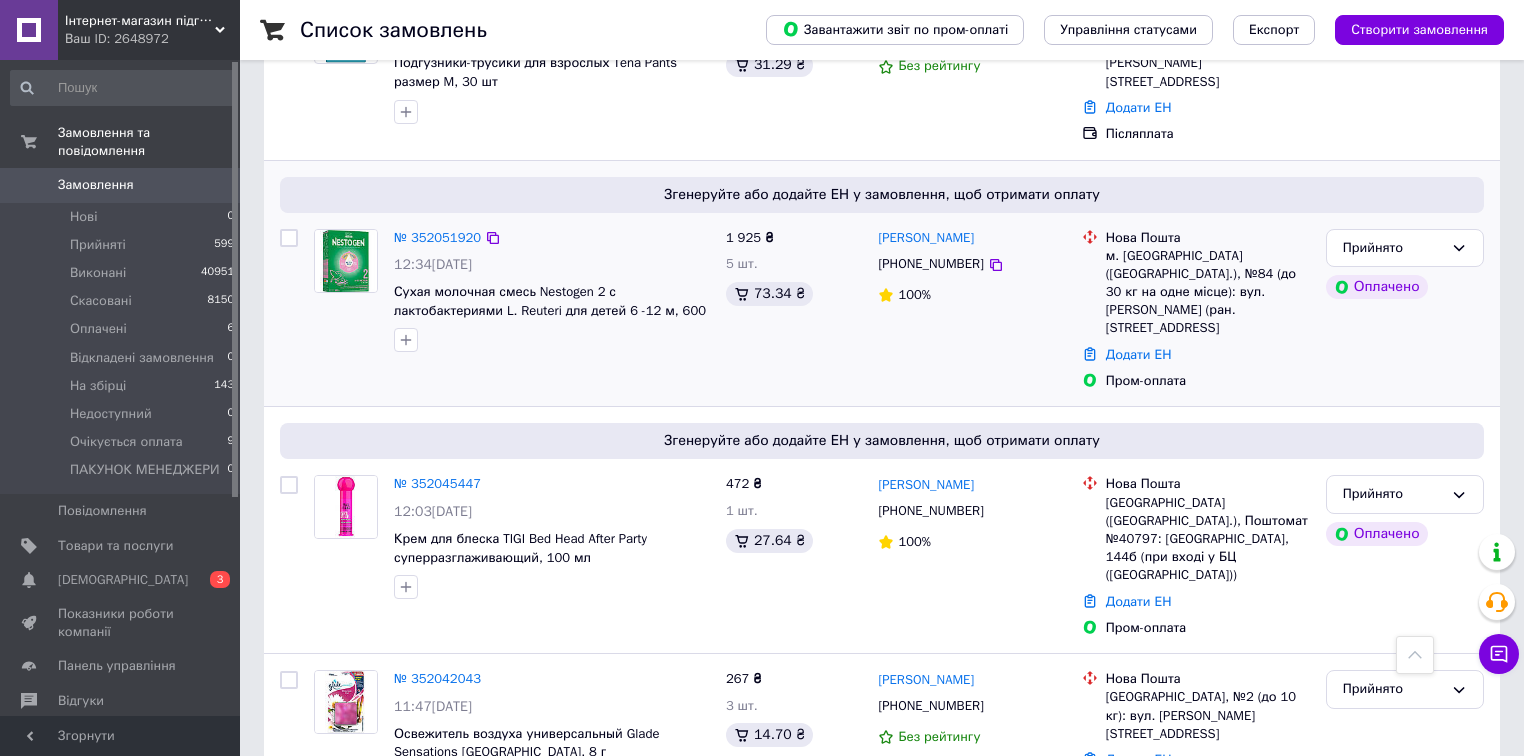 drag, startPoint x: 1010, startPoint y: 188, endPoint x: 876, endPoint y: 196, distance: 134.23859 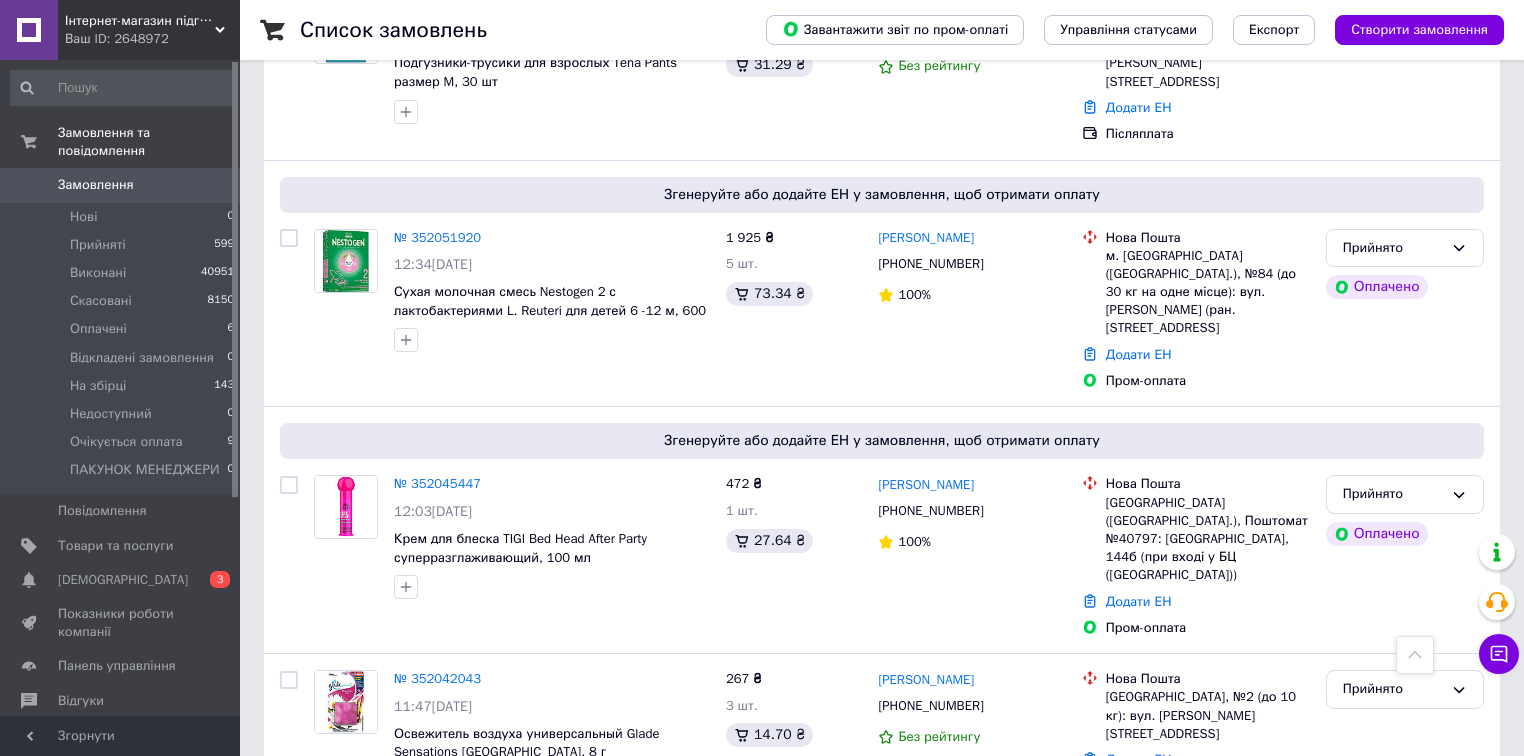 copy on "[PERSON_NAME]" 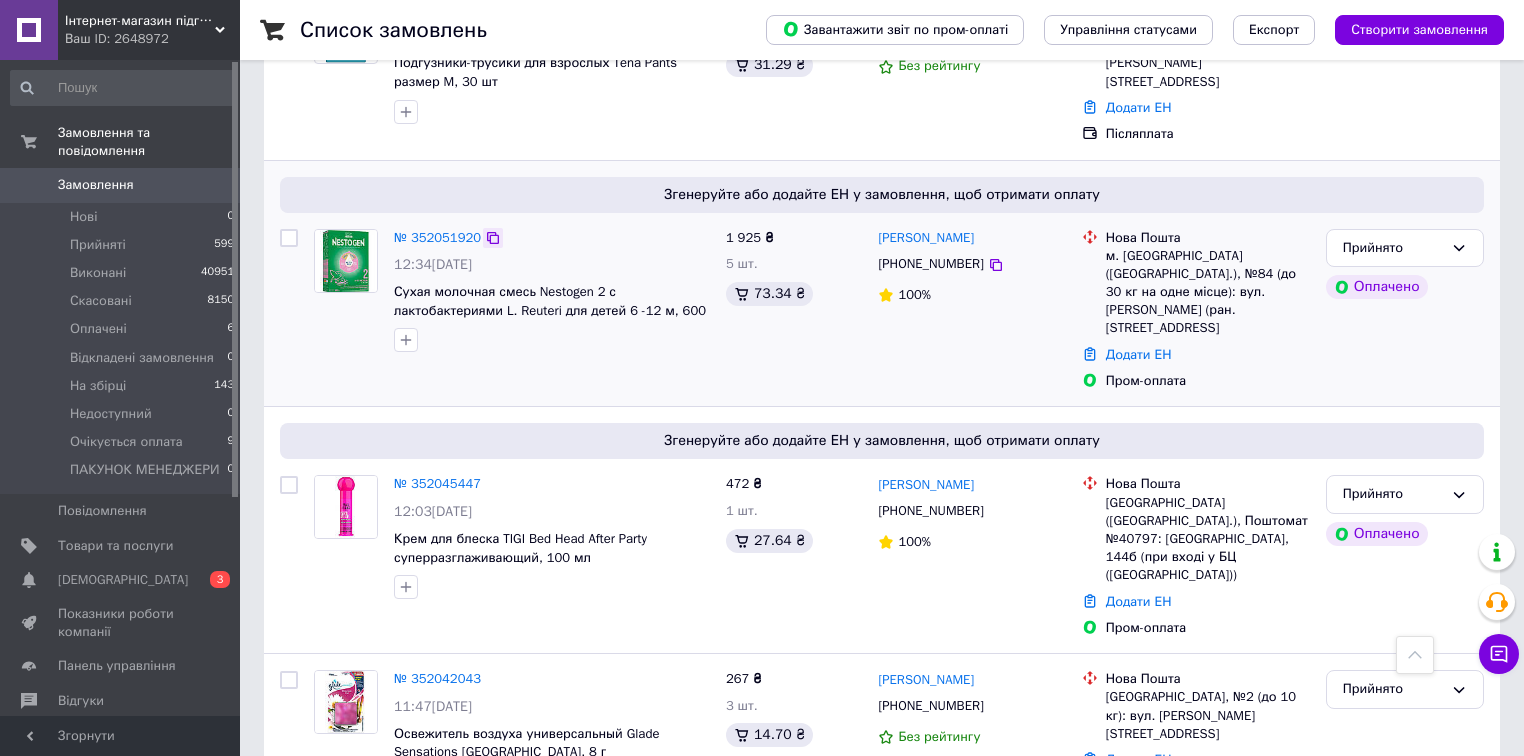 click 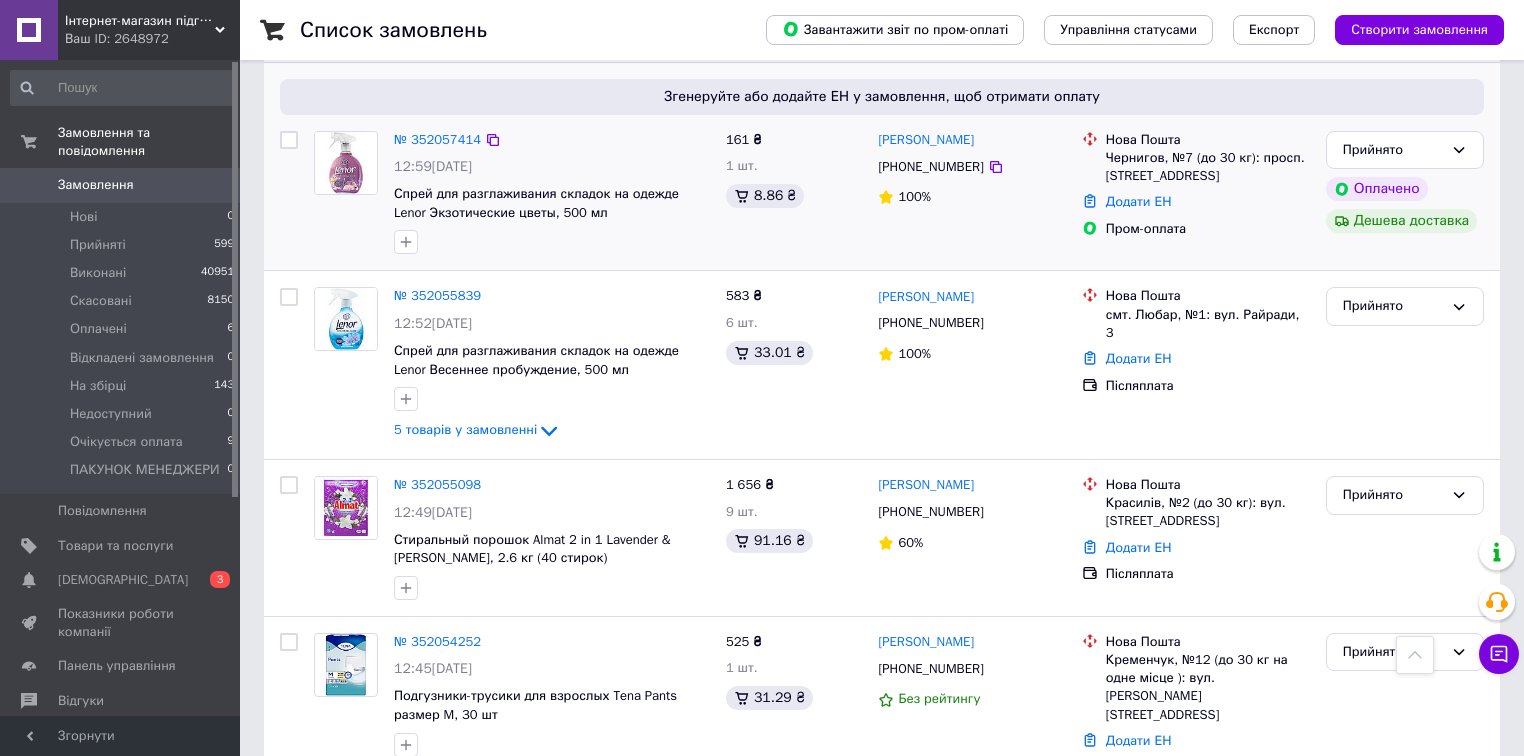 scroll, scrollTop: 1360, scrollLeft: 0, axis: vertical 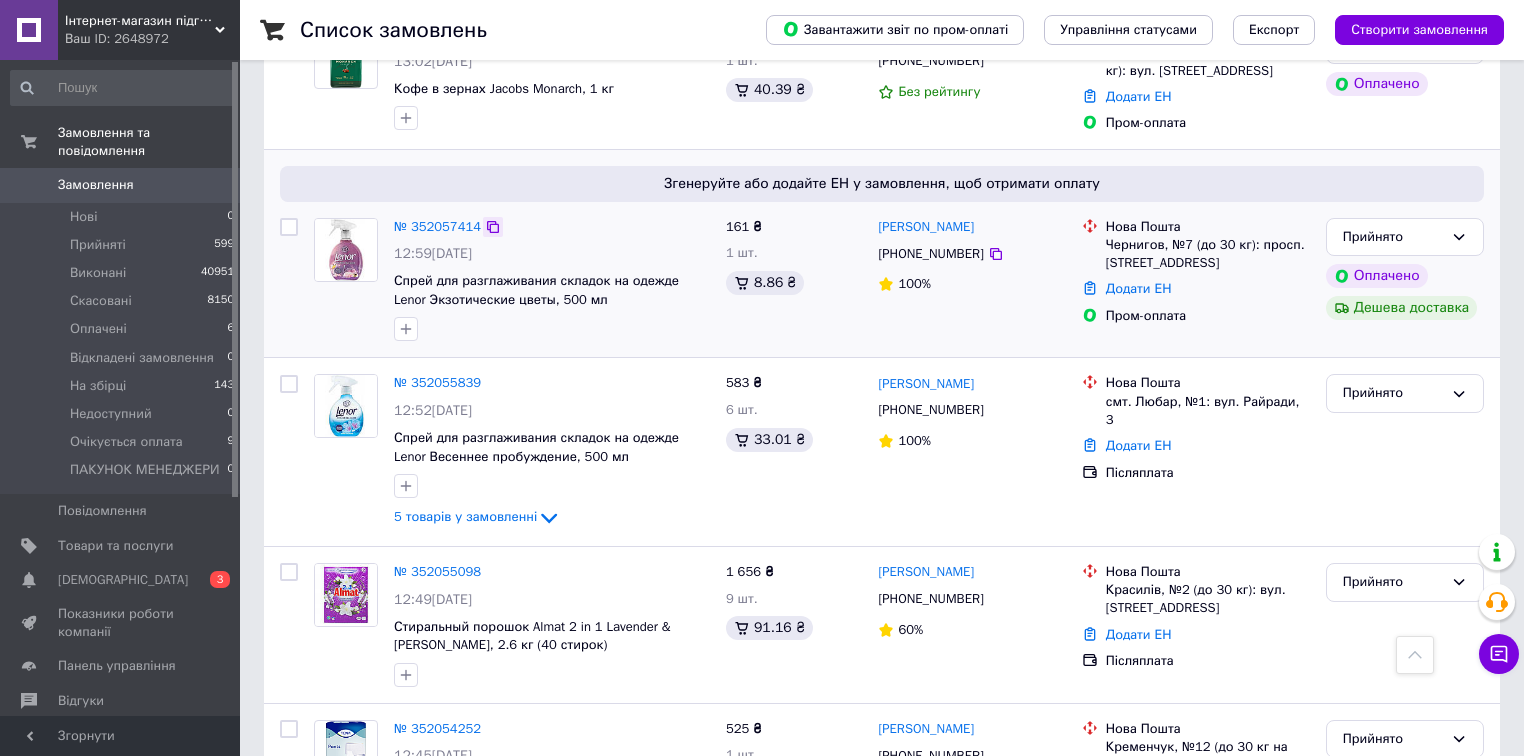 click 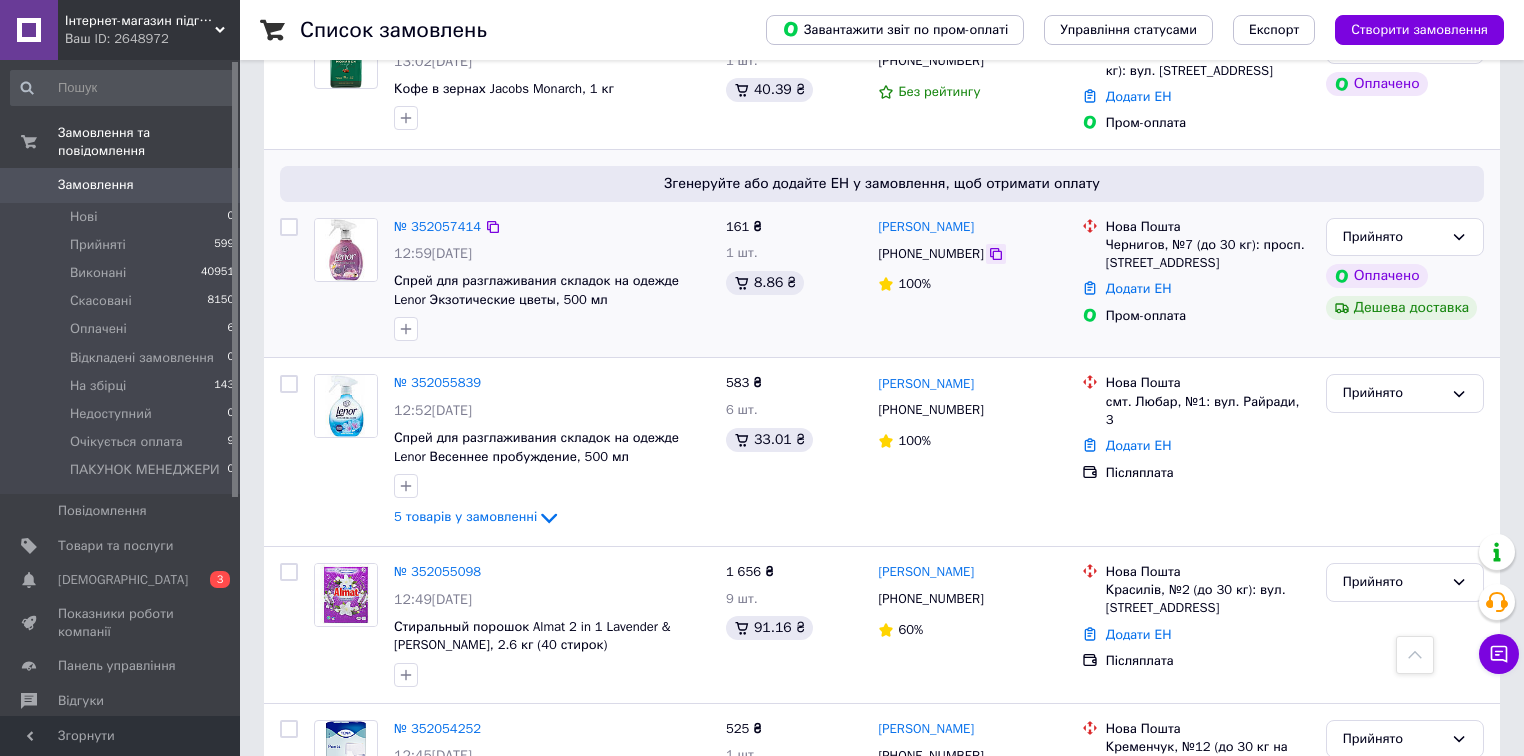 click 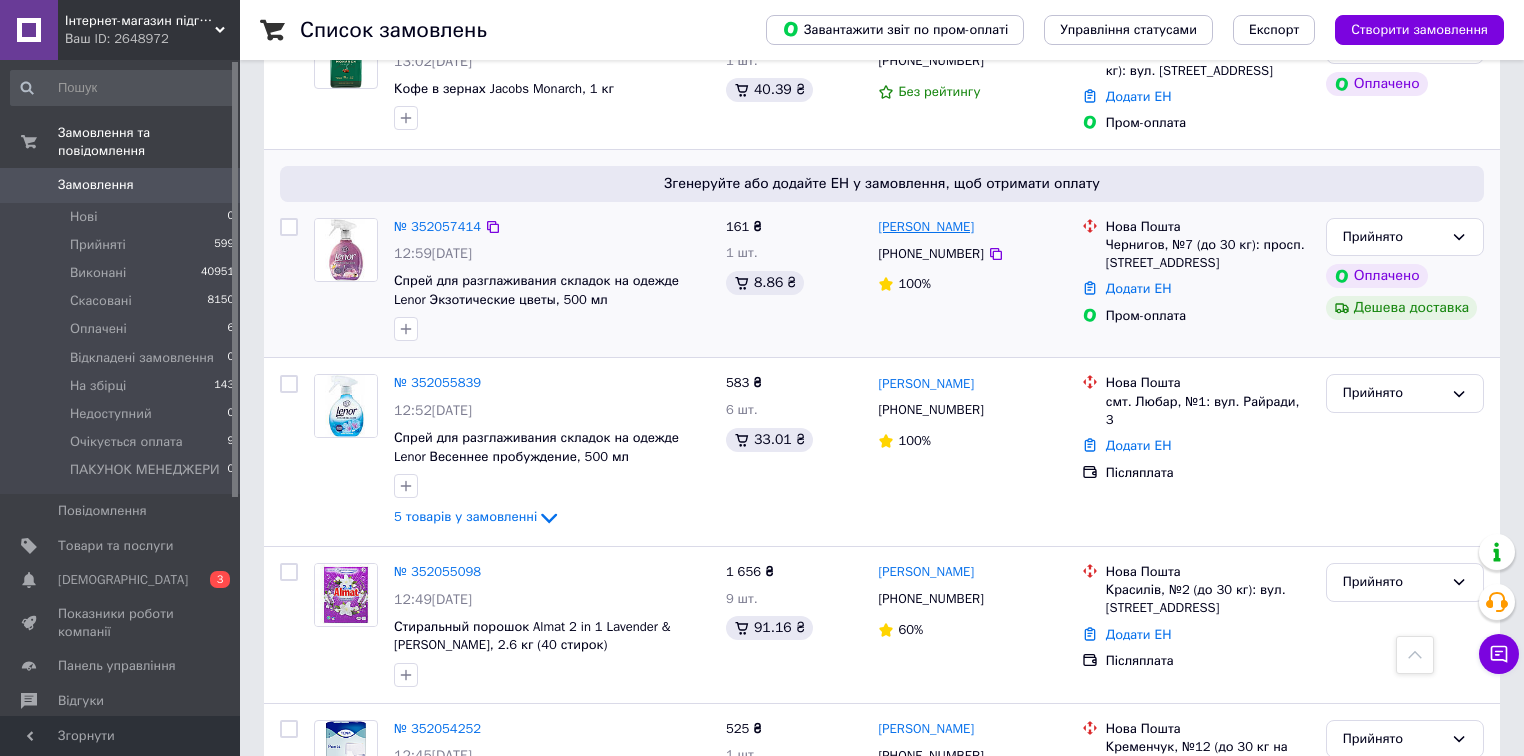 drag, startPoint x: 1029, startPoint y: 200, endPoint x: 880, endPoint y: 204, distance: 149.05368 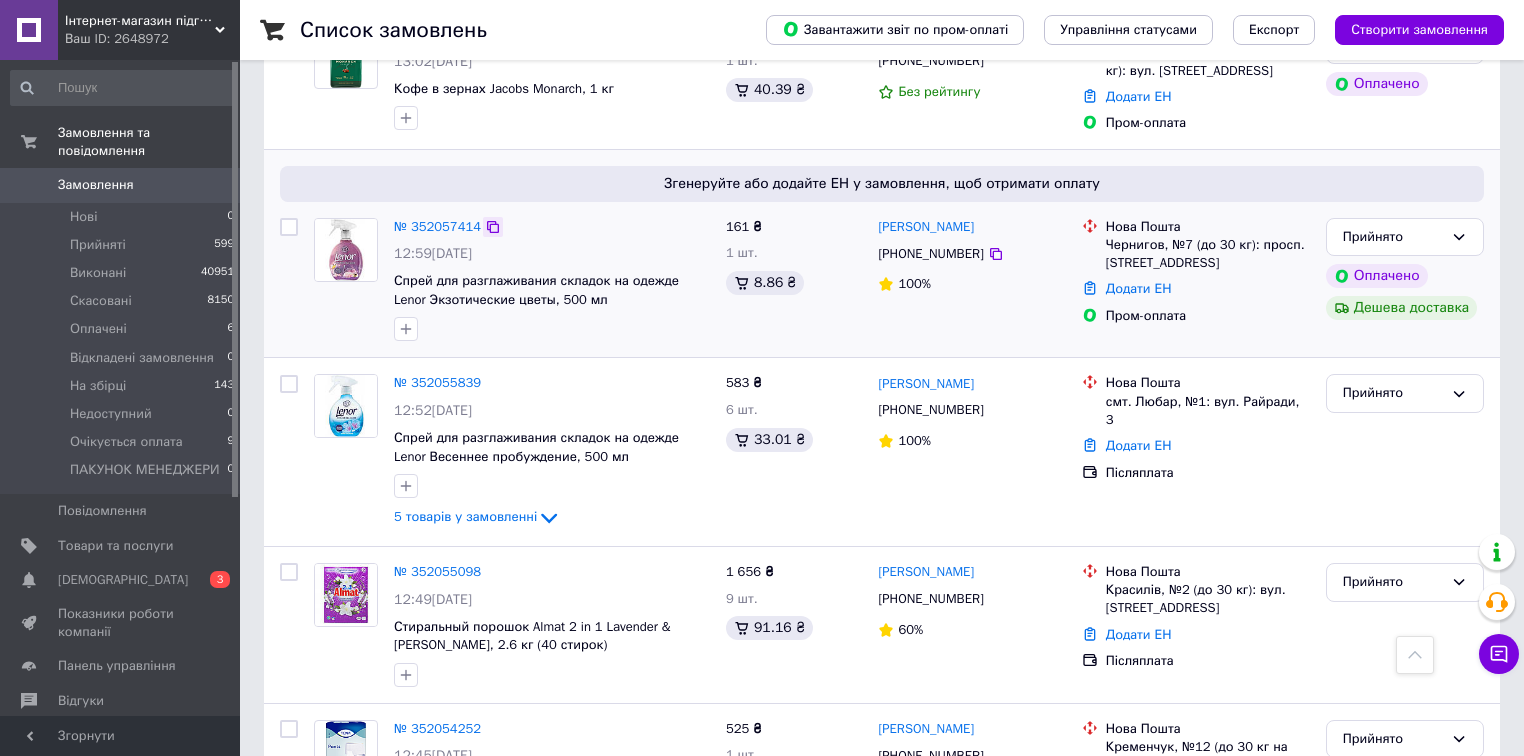 click 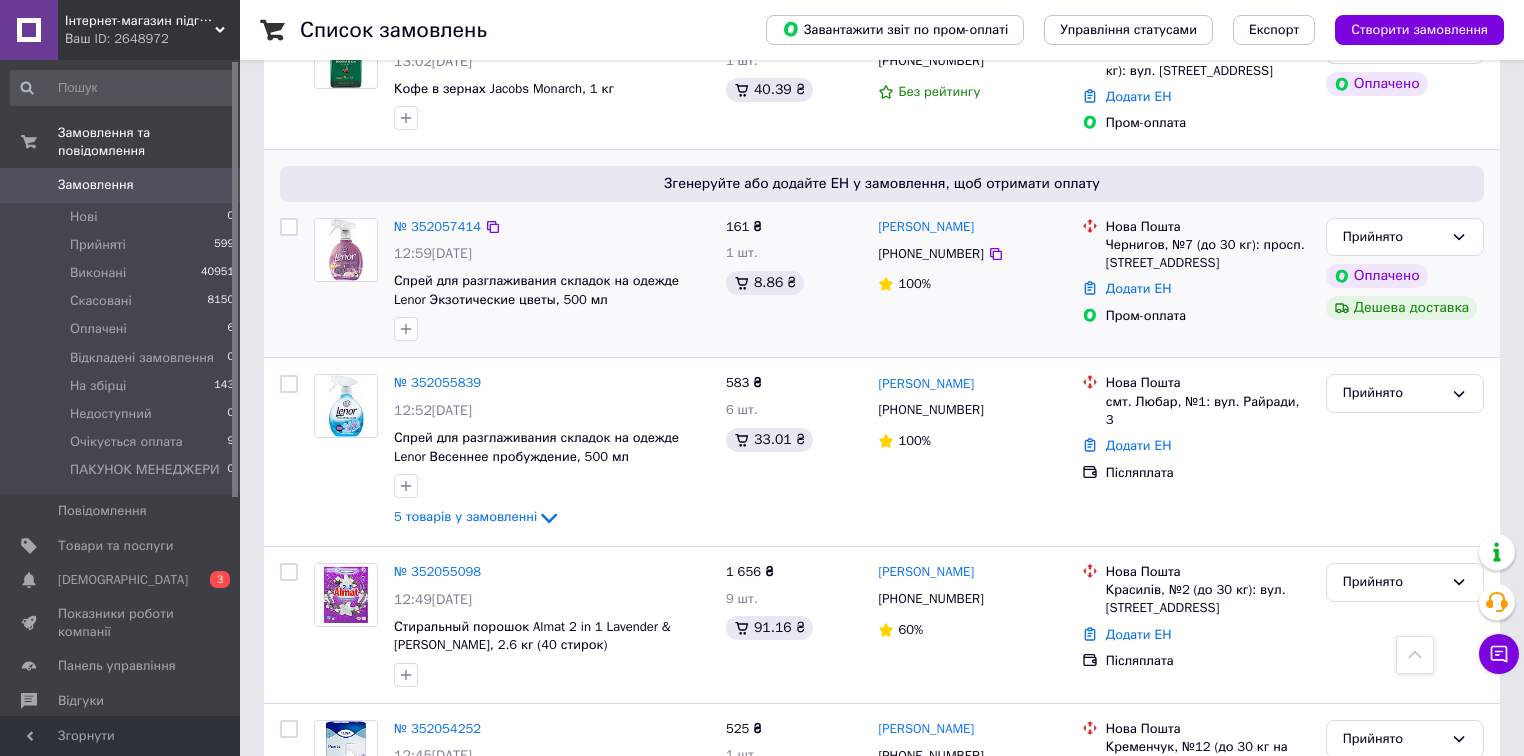 click on "Згенеруйте або додайте ЕН у замовлення, щоб отримати оплату № 352057414 12:59, 10.07.2025 Спрей для разглаживания складок на одежде Lenor Экзотические цветы, 500 мл 161 ₴ 1 шт. 8.86 ₴ Юрий Пономаренко +380679967203 100% Нова Пошта Чернигов, №7 (до 30 кг): просп. Мира, 50 Додати ЕН Пром-оплата Прийнято Оплачено Дешева доставка" at bounding box center [882, 254] 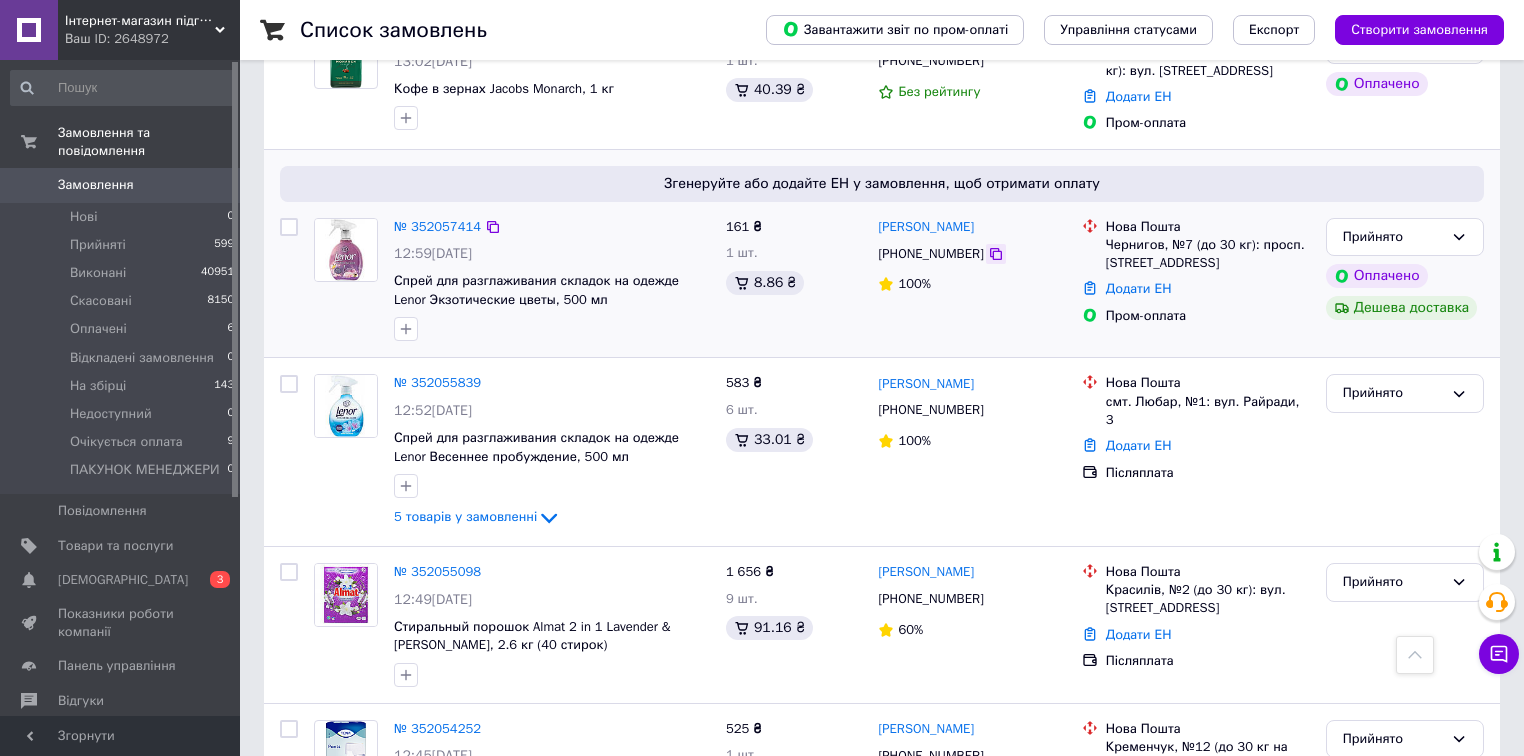 click 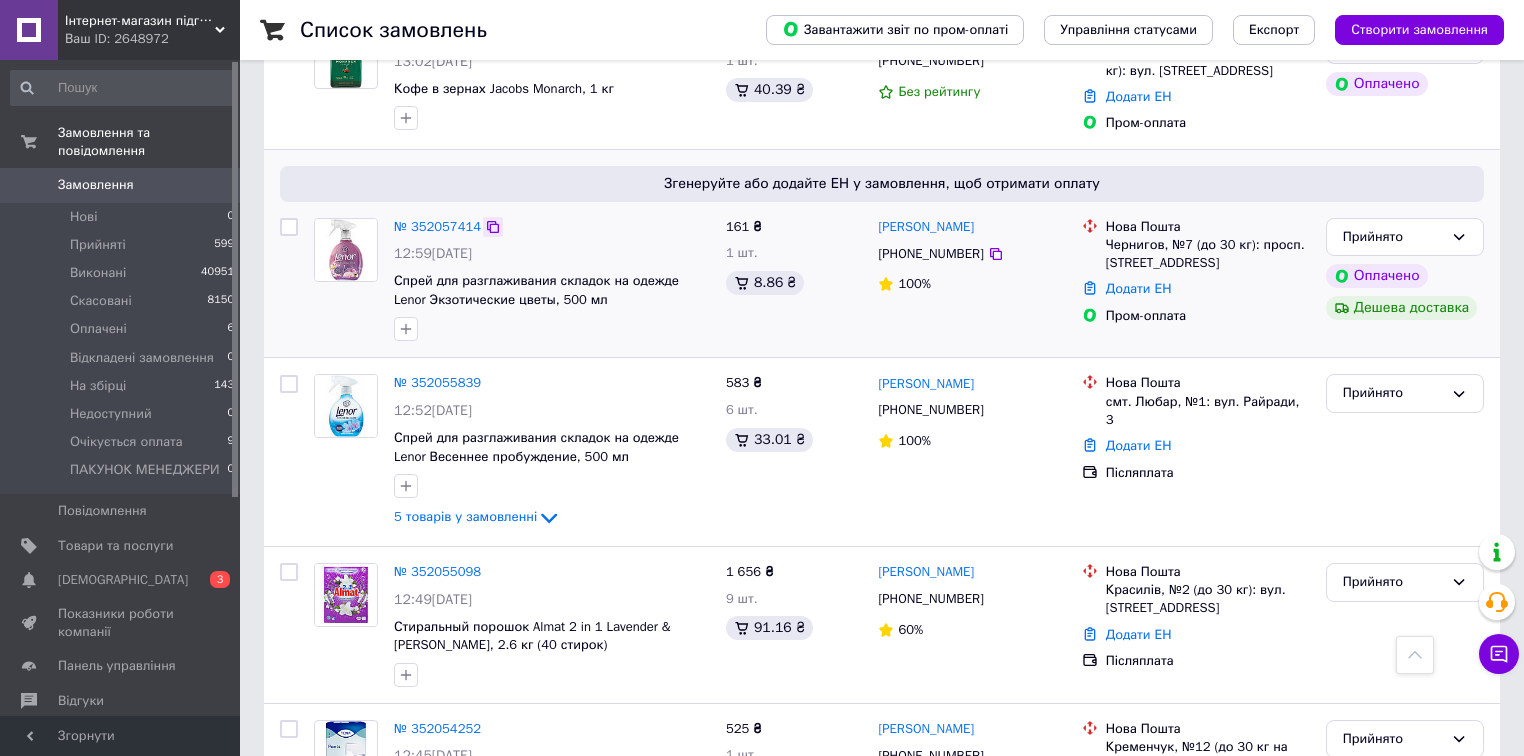 click 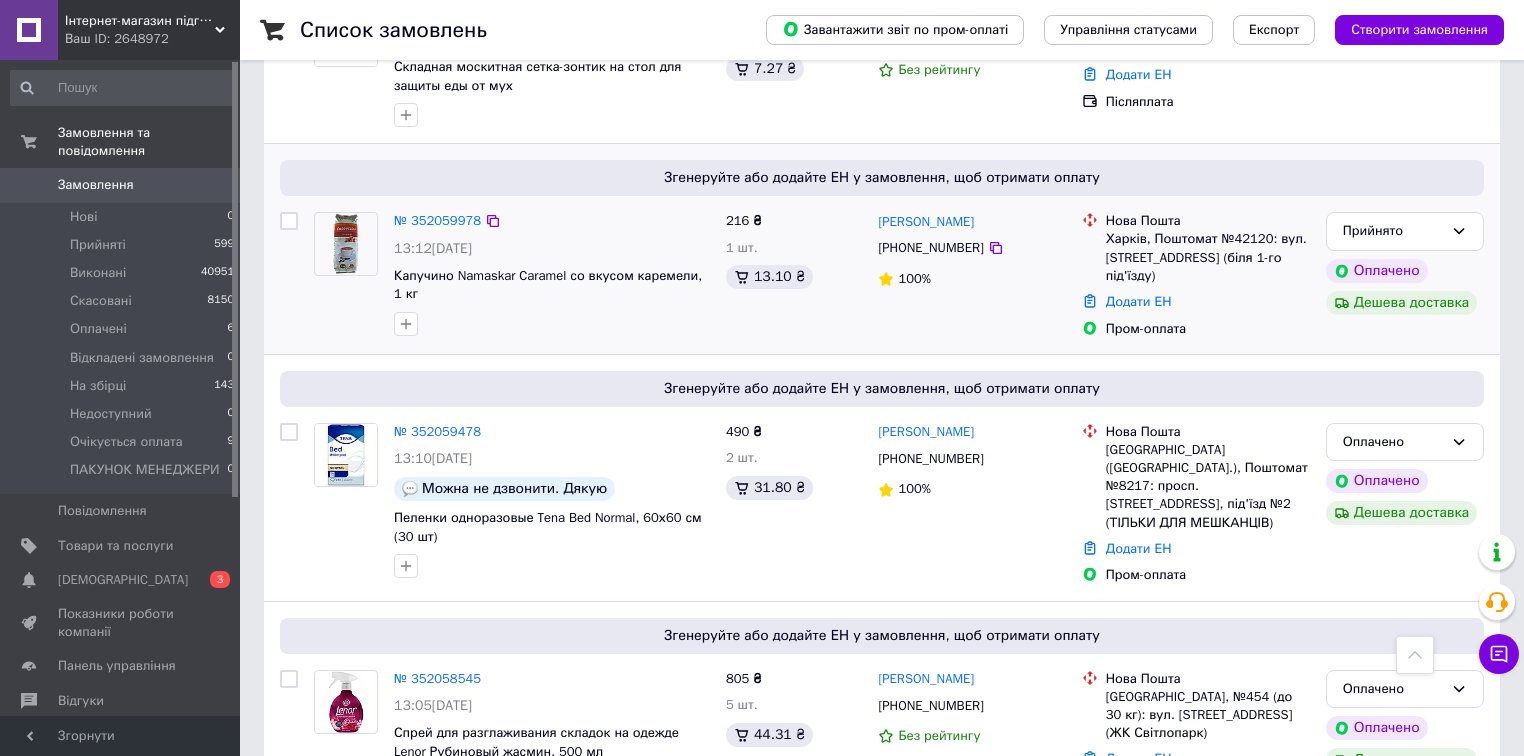 scroll, scrollTop: 400, scrollLeft: 0, axis: vertical 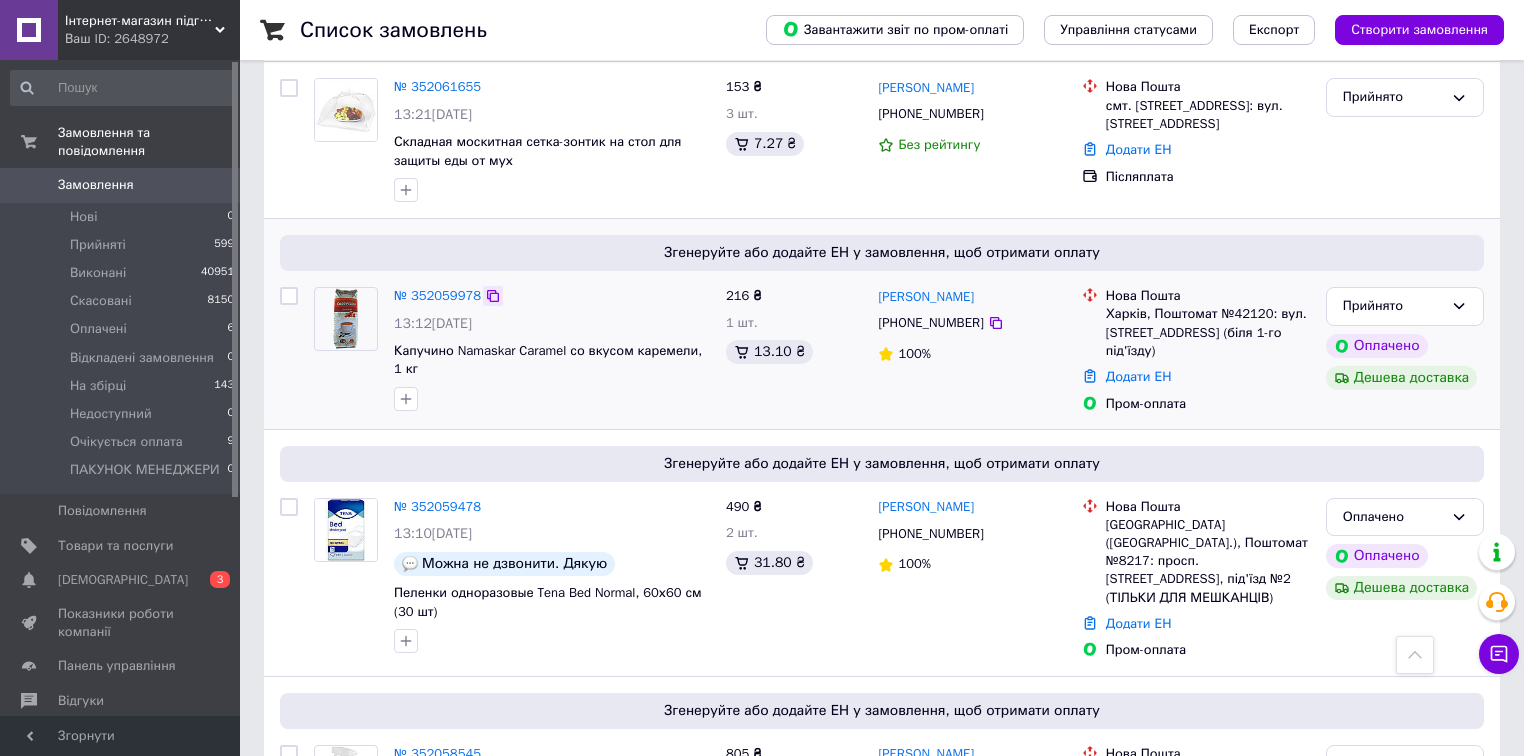 click 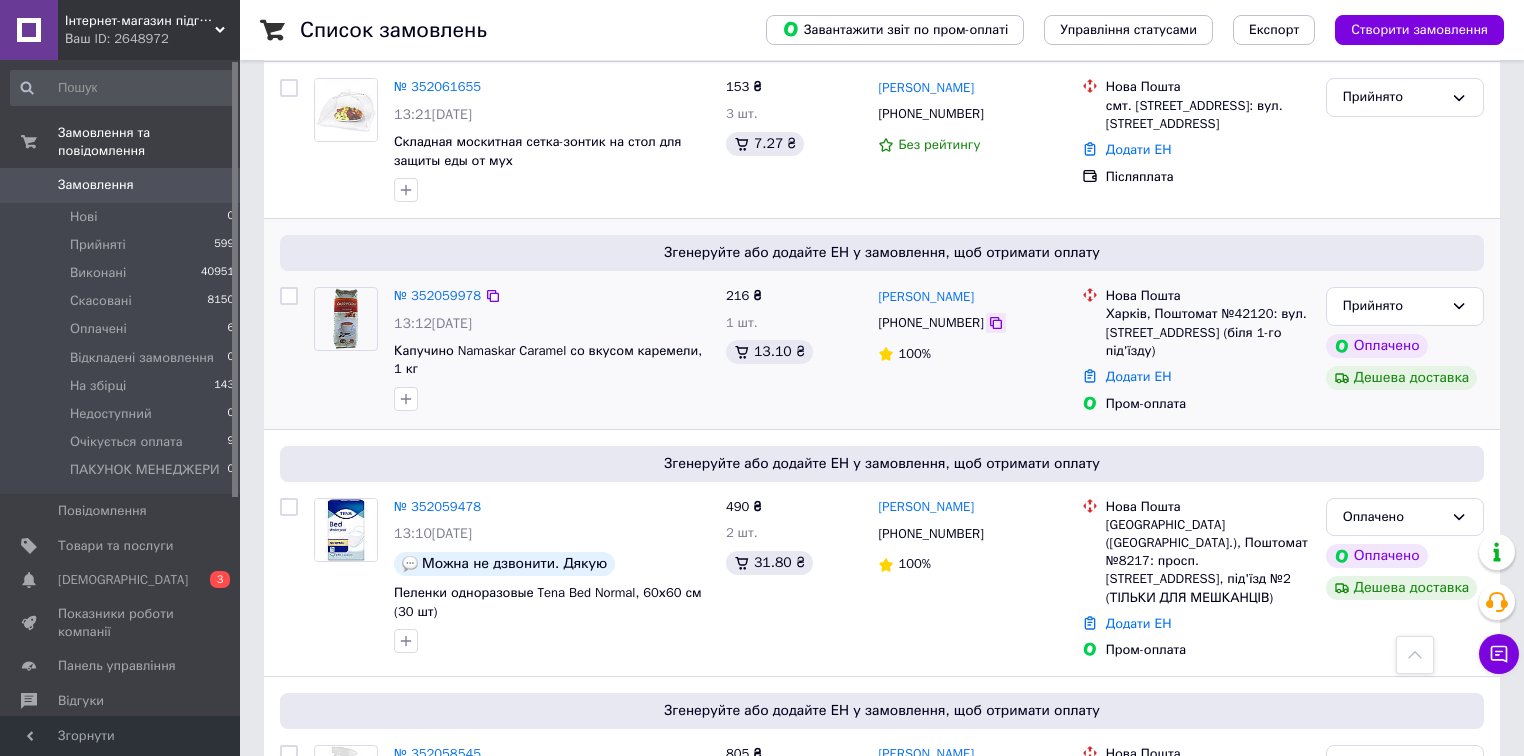 click 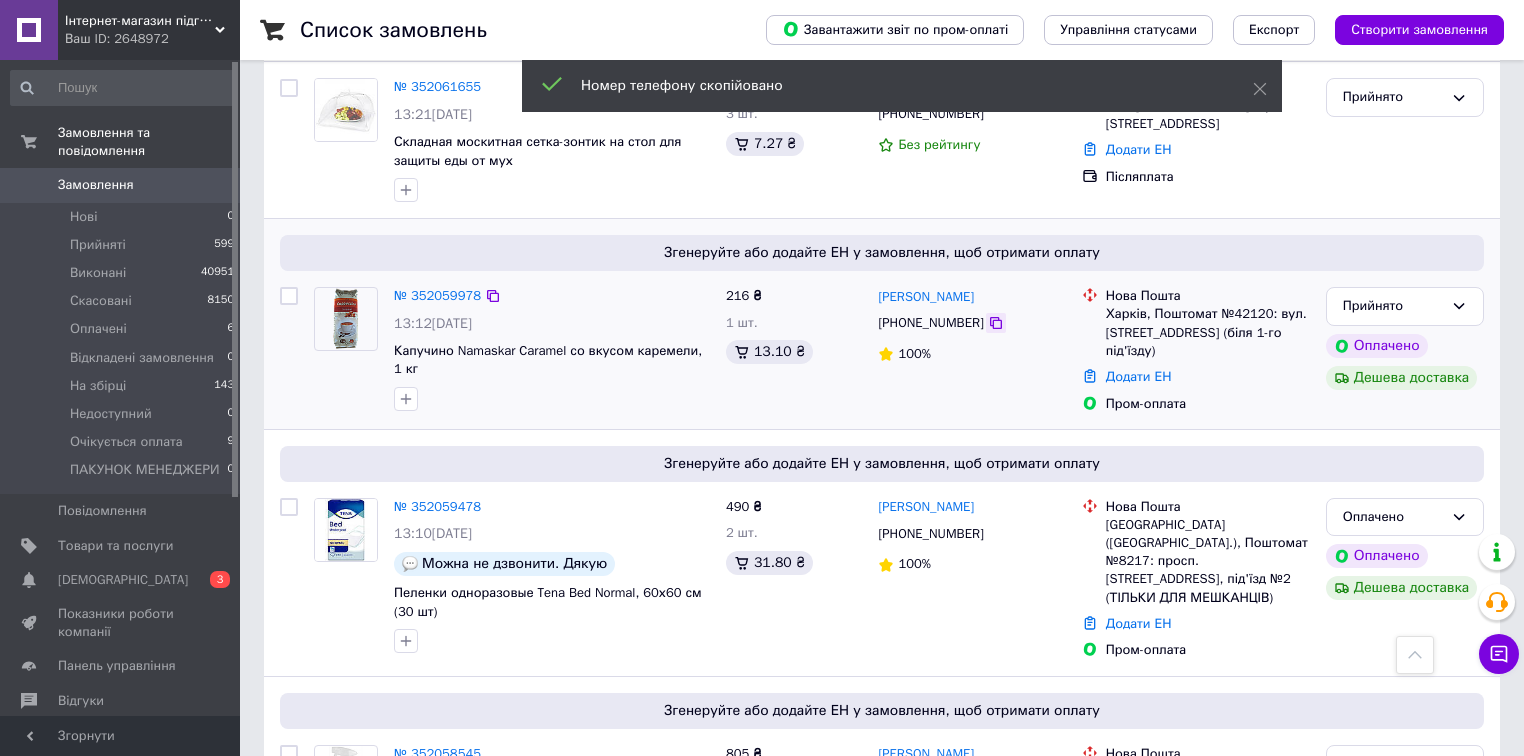 click 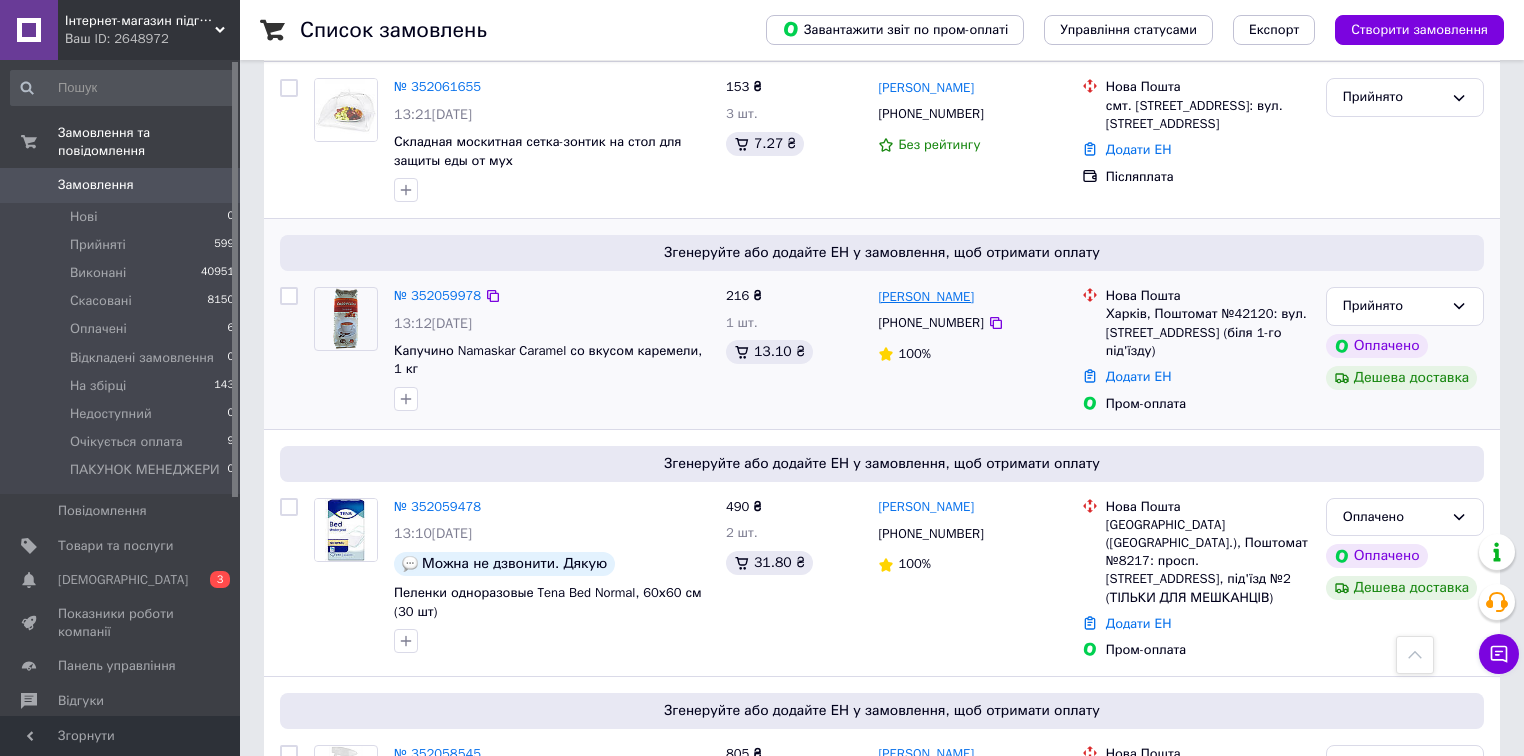 drag, startPoint x: 1011, startPoint y: 275, endPoint x: 882, endPoint y: 284, distance: 129.31357 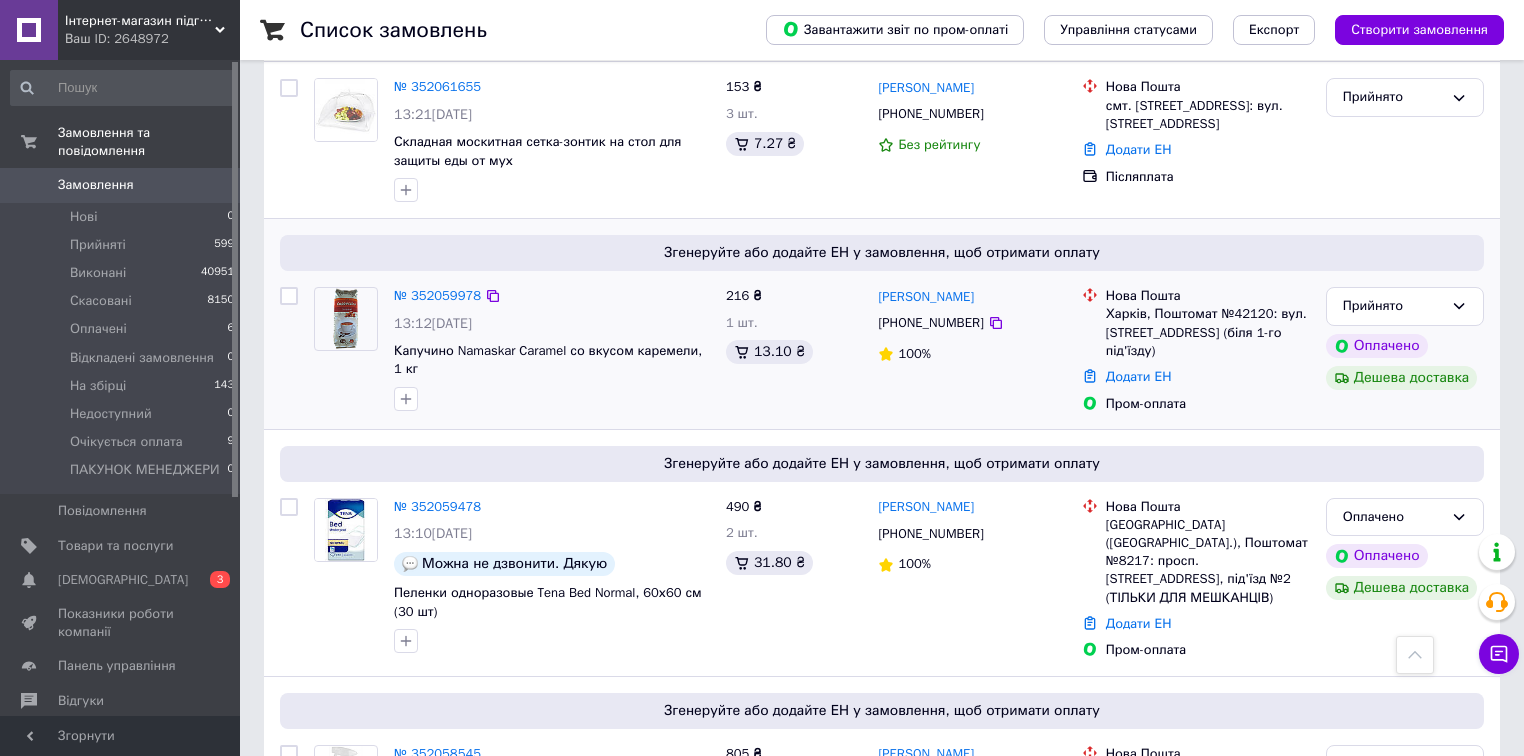 copy on "[PERSON_NAME]" 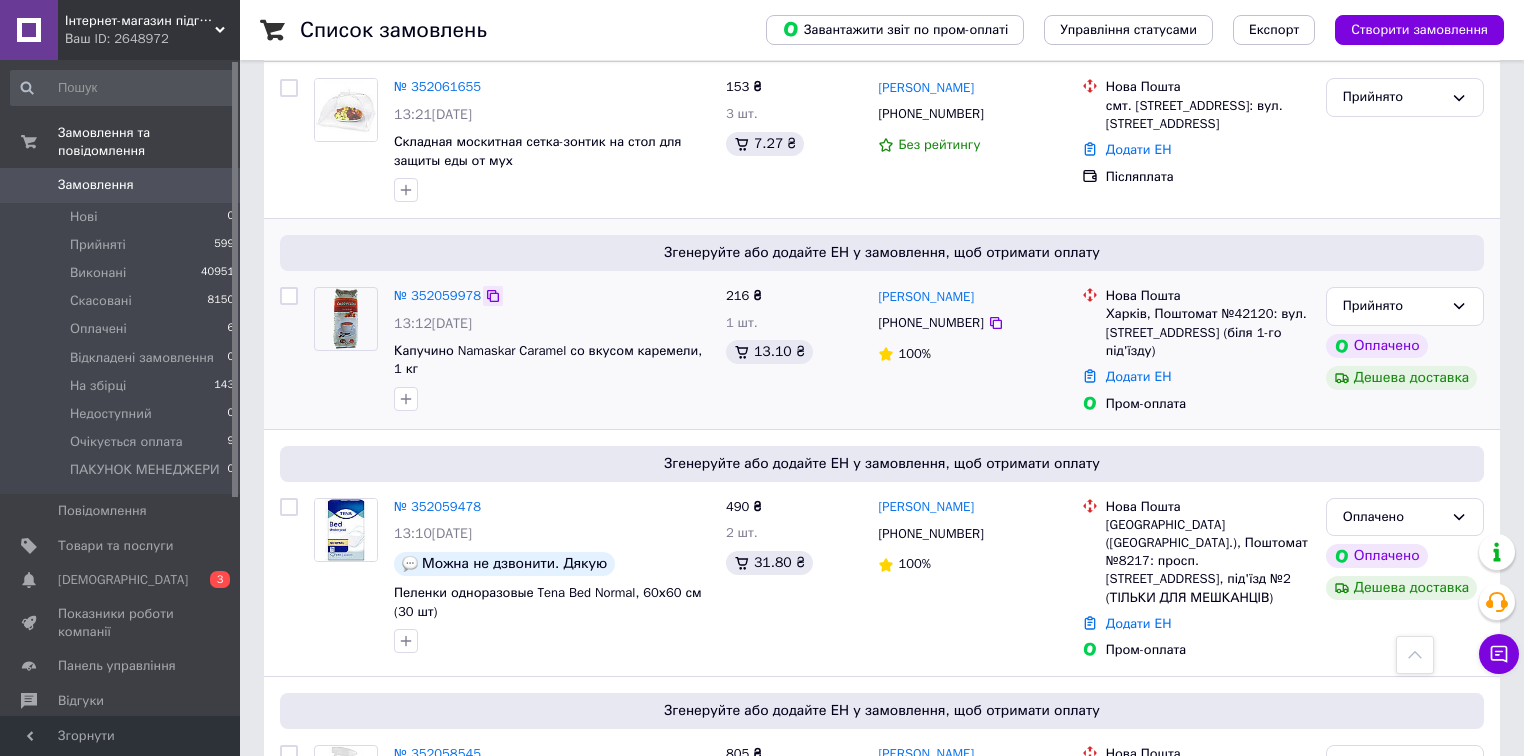 click 